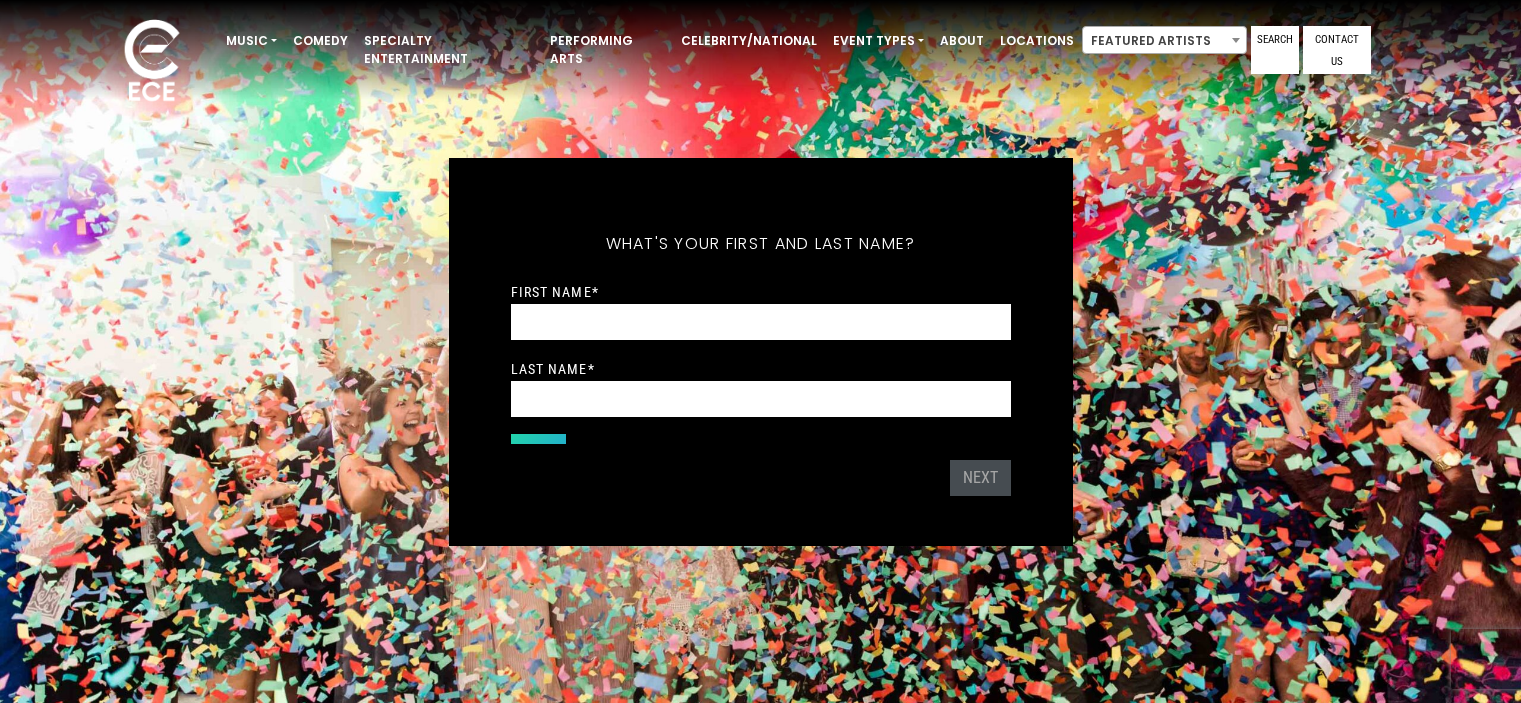 scroll, scrollTop: 0, scrollLeft: 0, axis: both 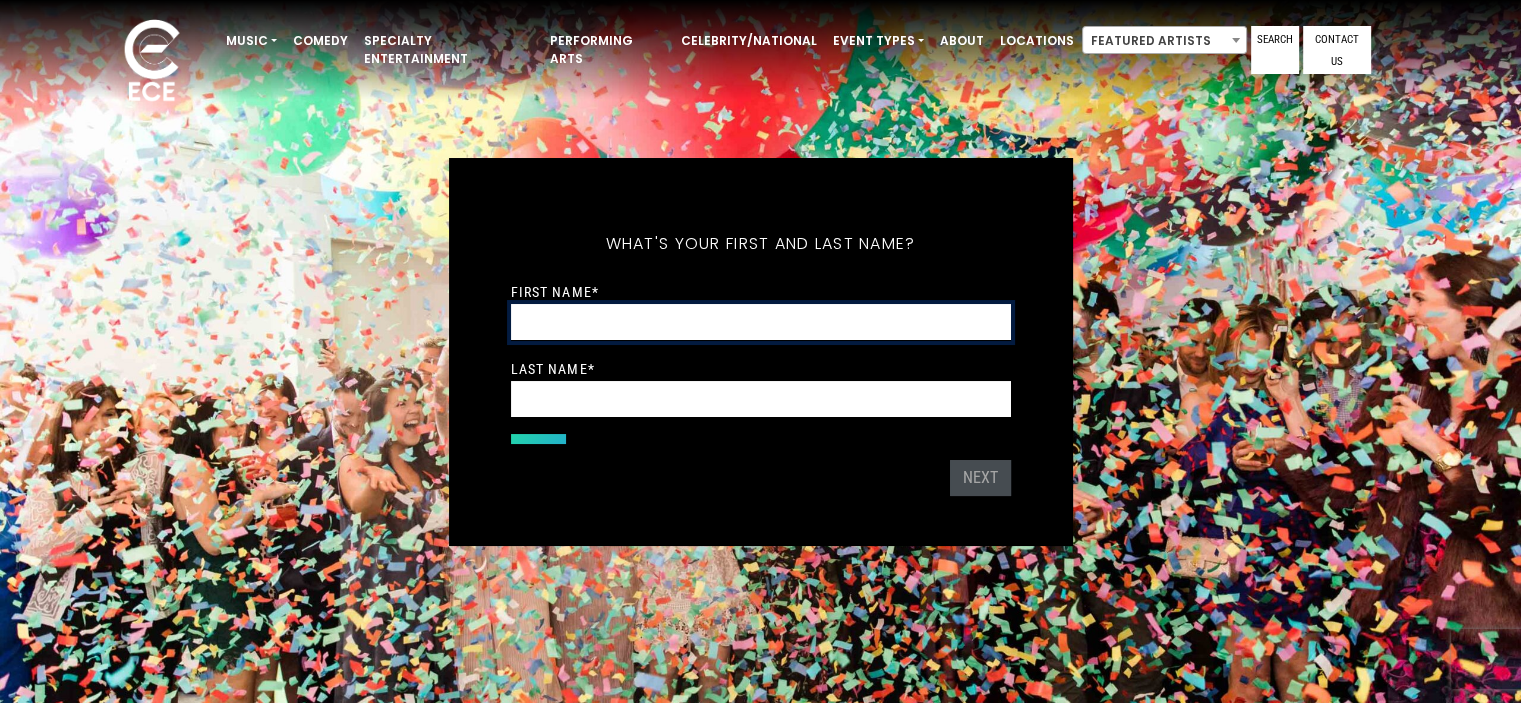 click on "First Name *" at bounding box center [761, 322] 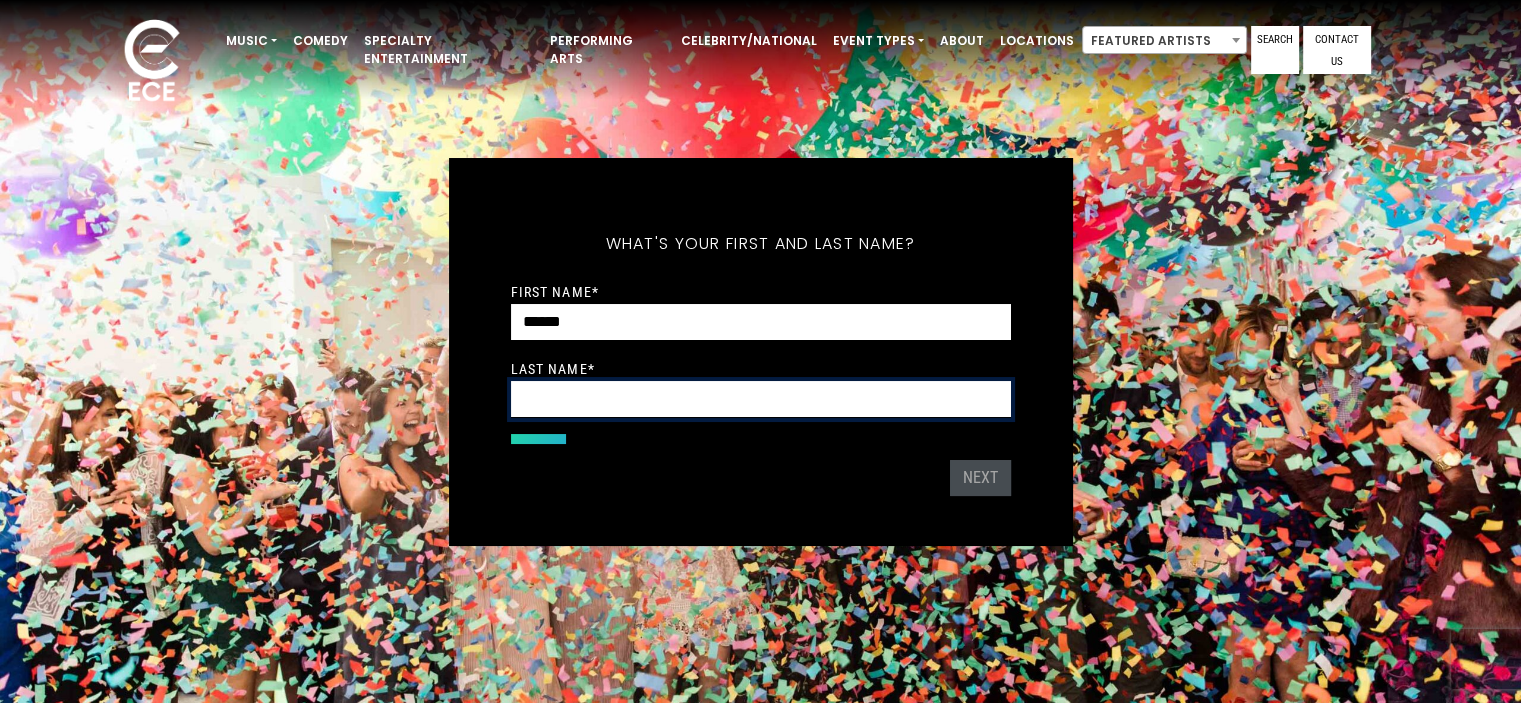 type on "*******" 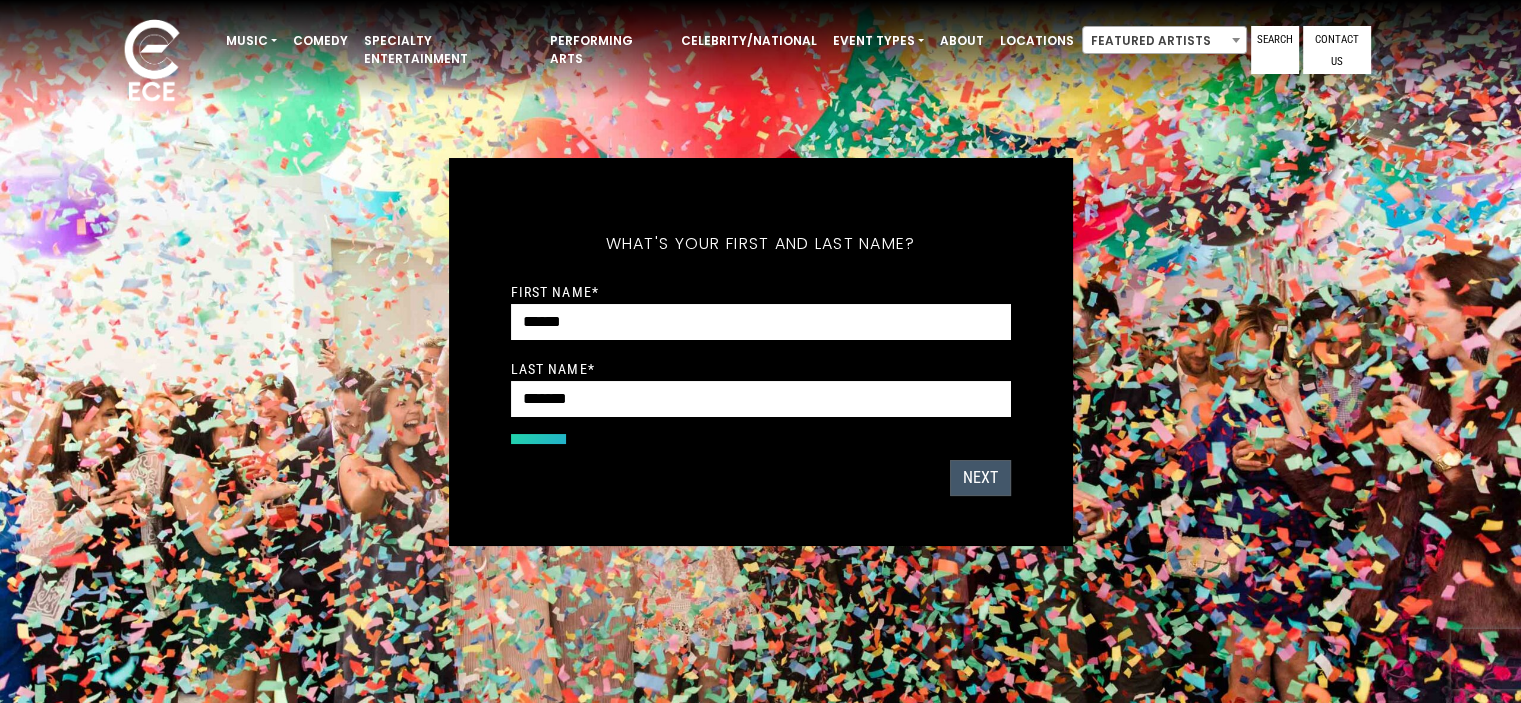 click on "Next" at bounding box center [980, 478] 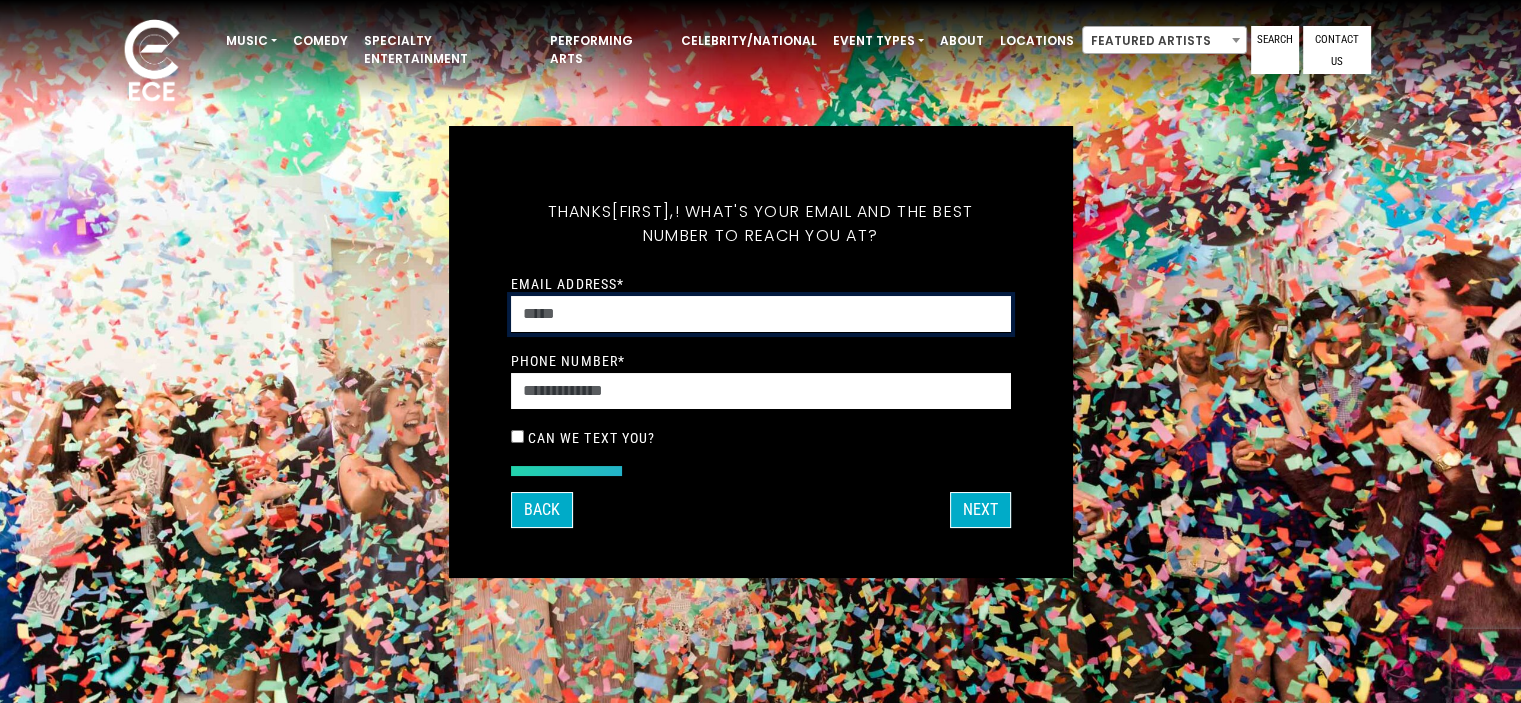 click on "Email Address *" at bounding box center [761, 314] 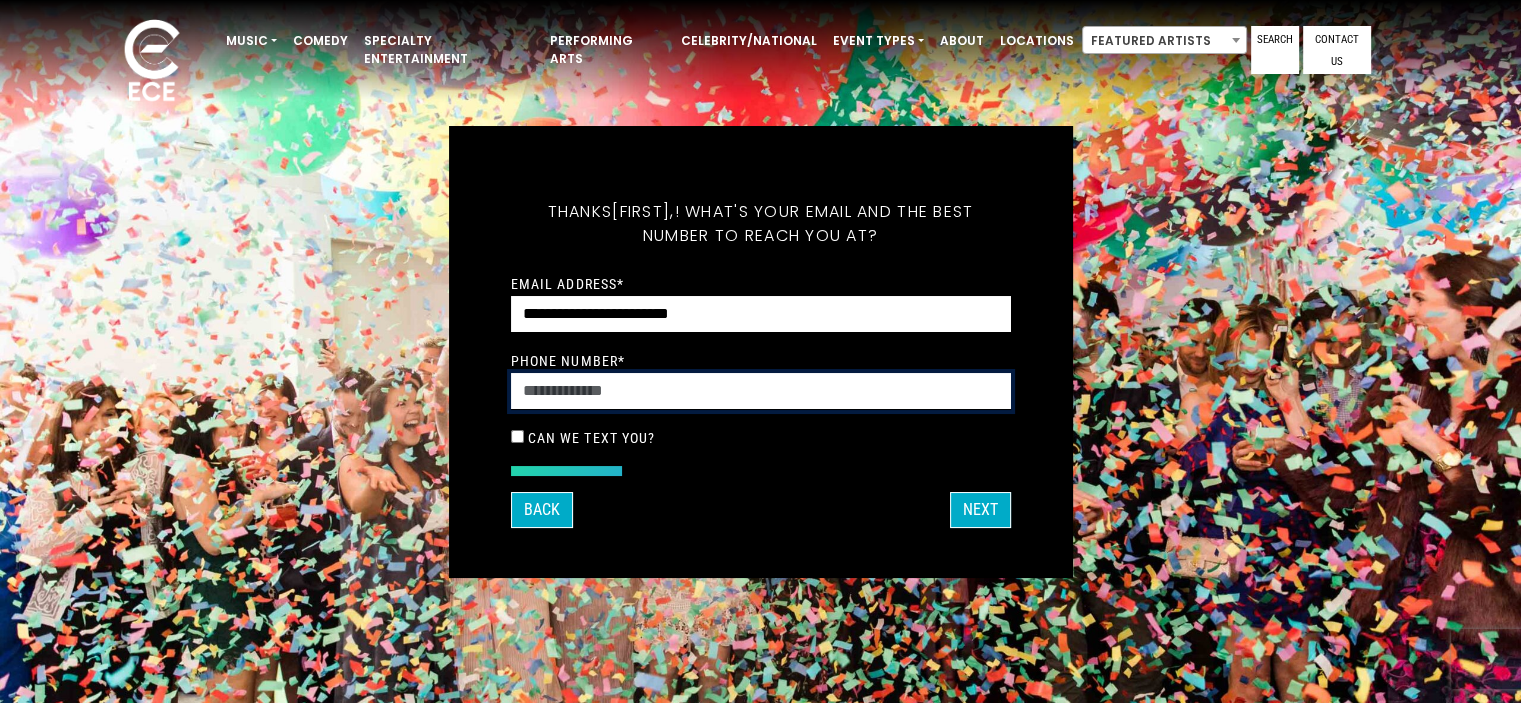 type on "**********" 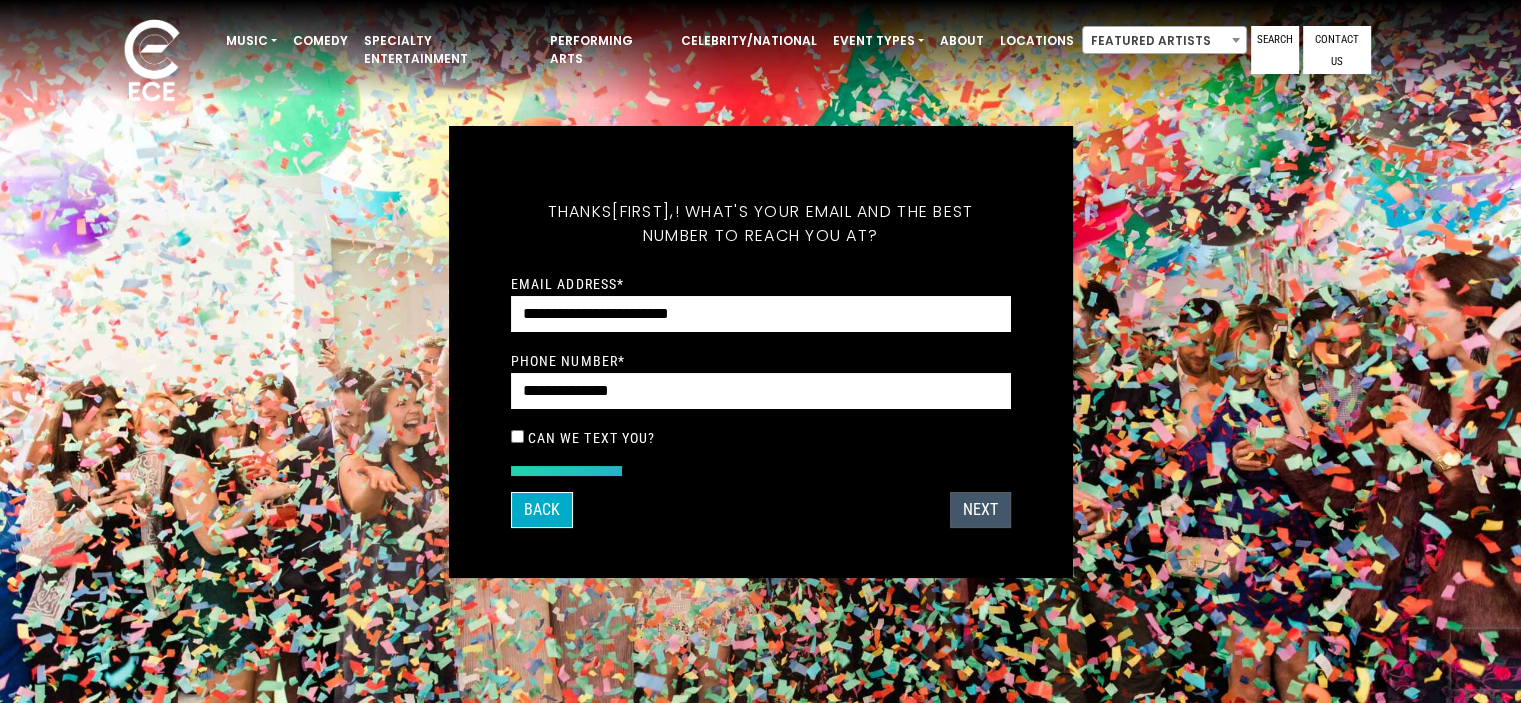 click on "Next" at bounding box center (980, 510) 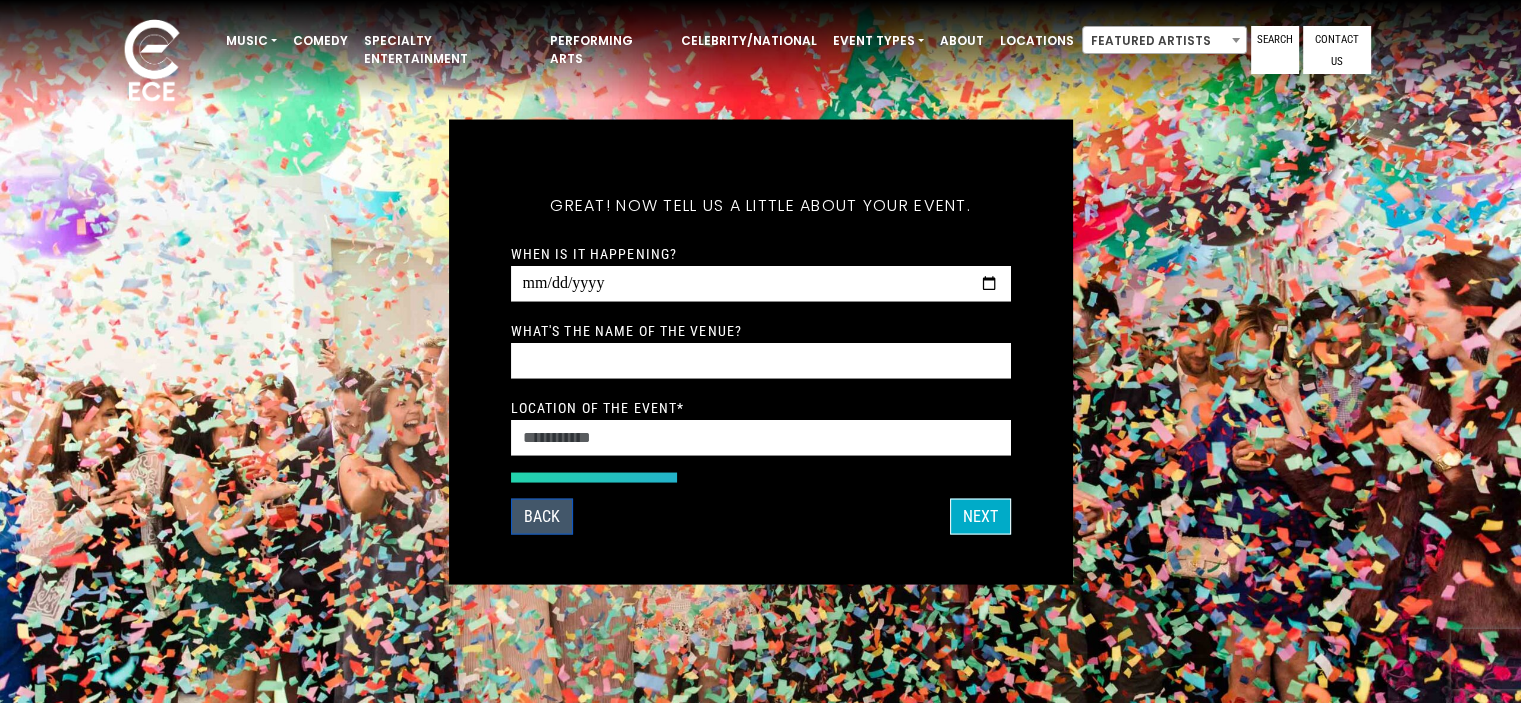 click on "Back" at bounding box center [542, 516] 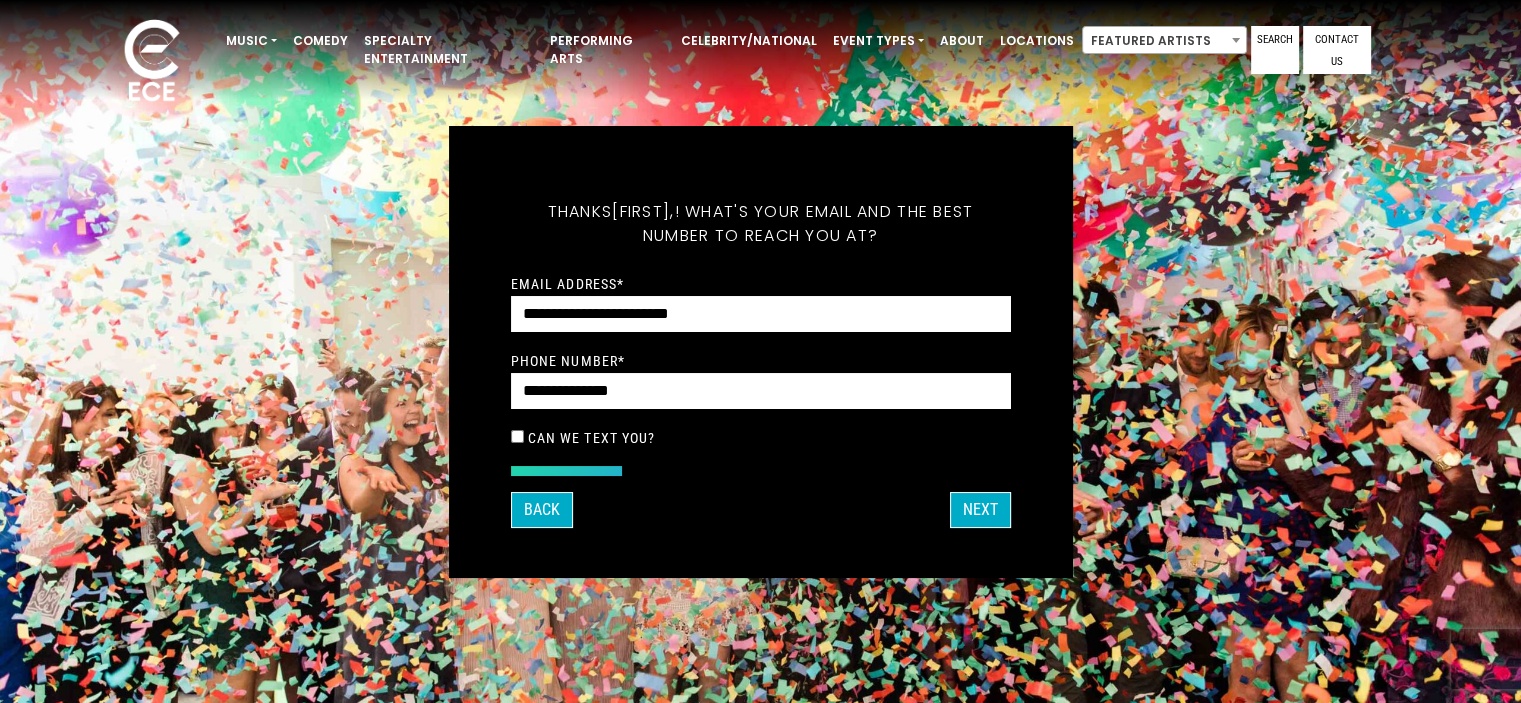 click on "Can we text you?" at bounding box center [761, 438] 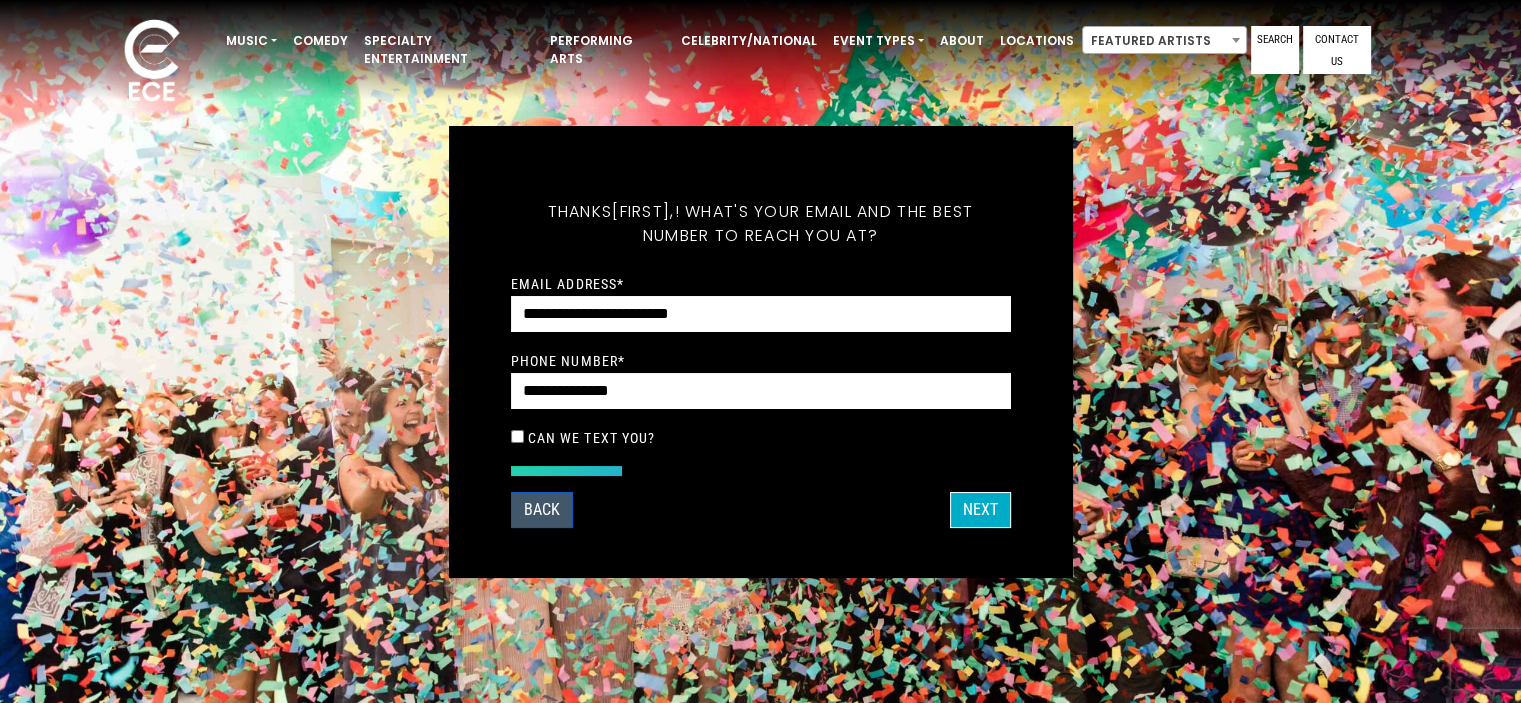 click on "Back" at bounding box center (542, 510) 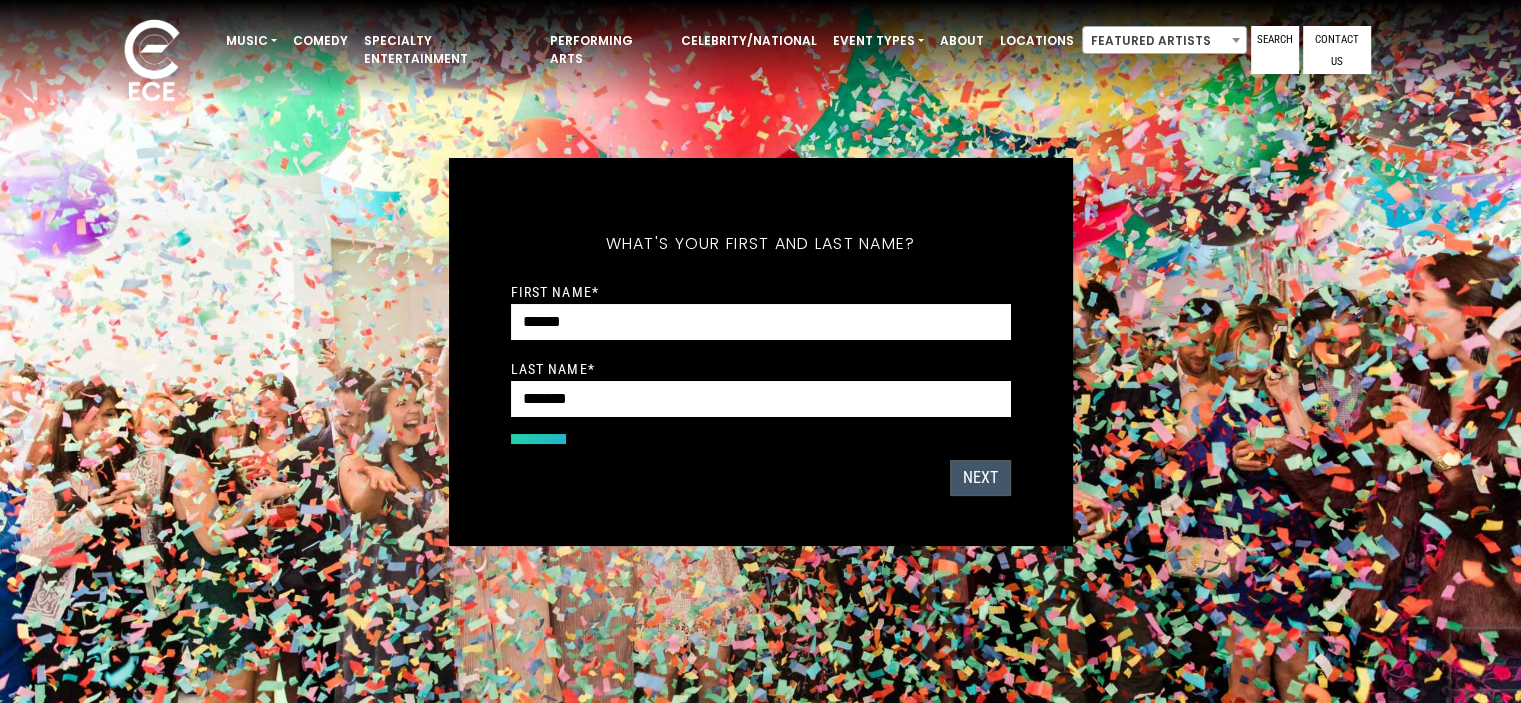 click on "NEXT" at bounding box center [980, 478] 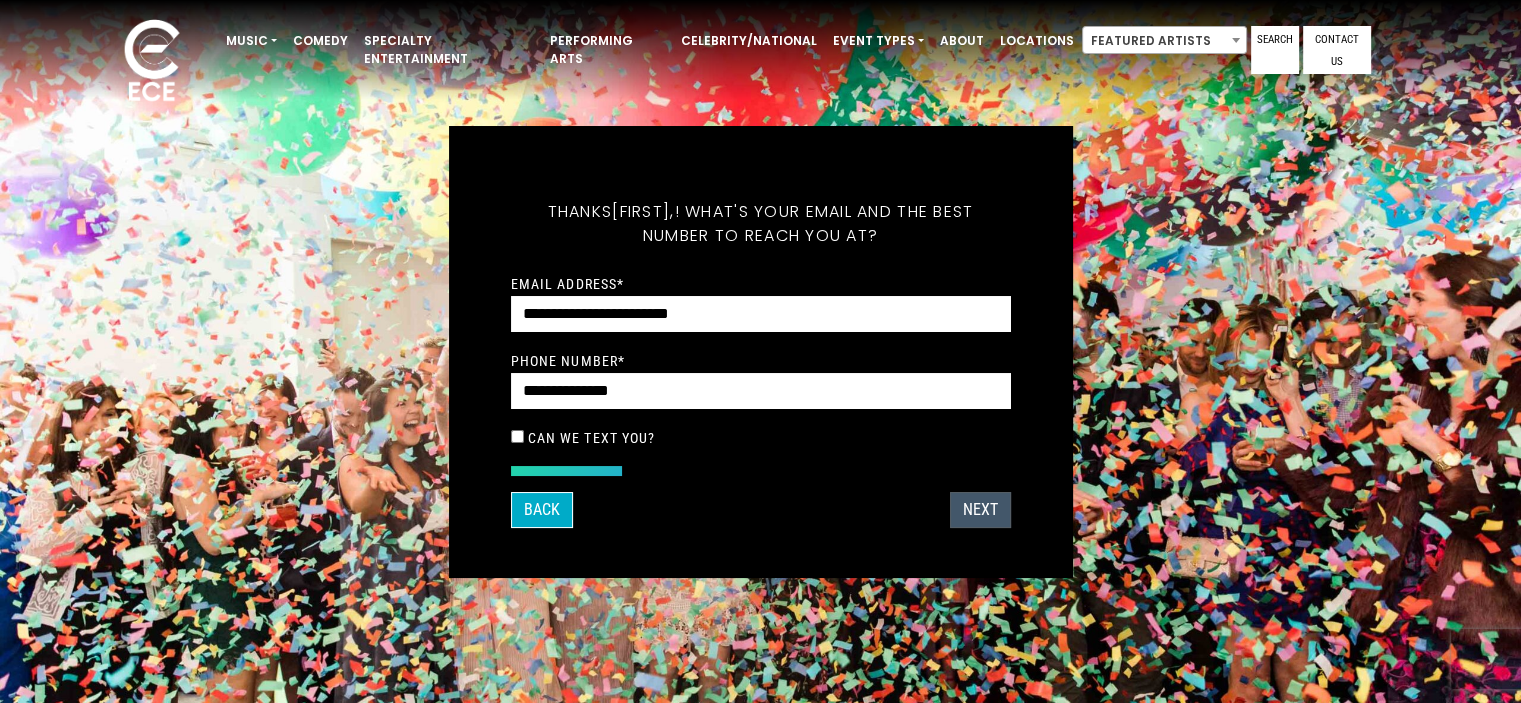 click on "NEXT" at bounding box center [980, 510] 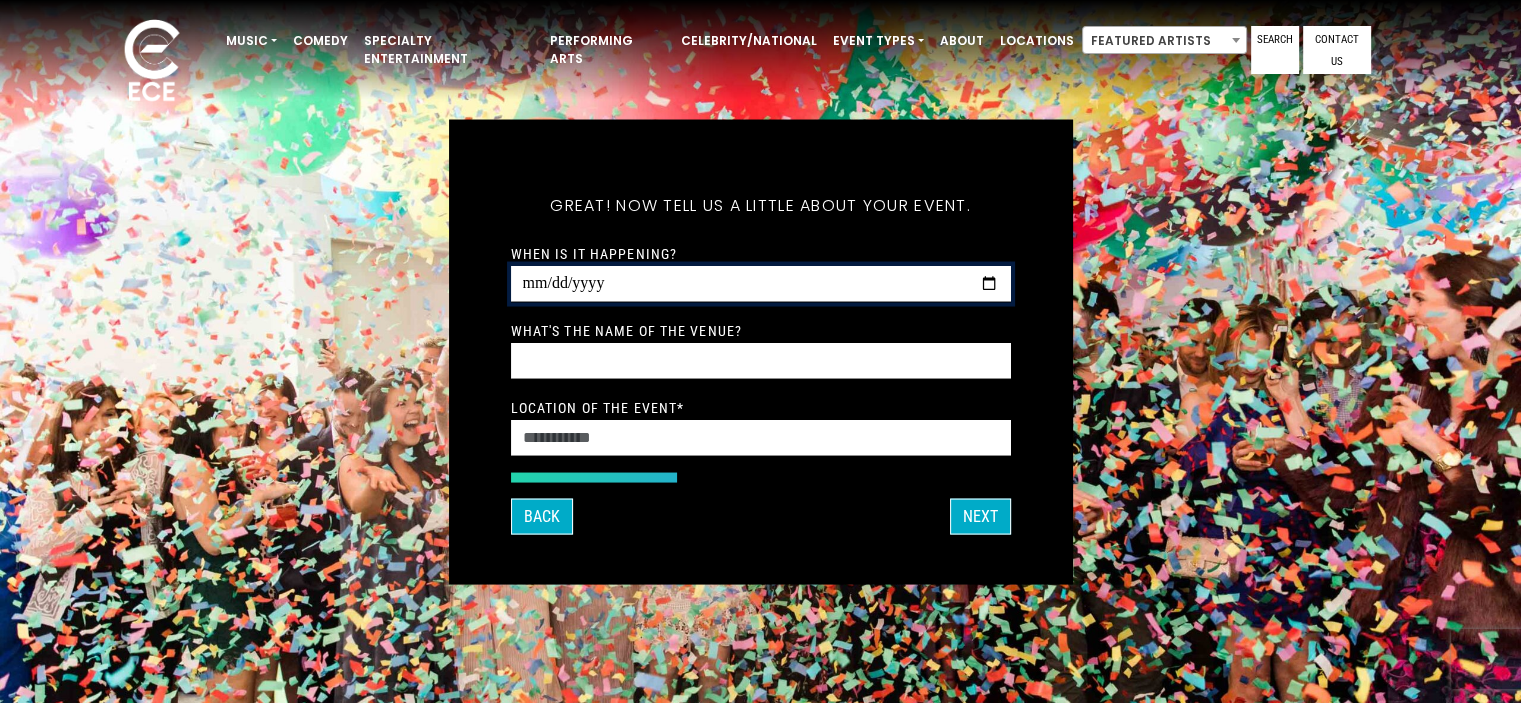 click on "When is it happening?" at bounding box center [761, 283] 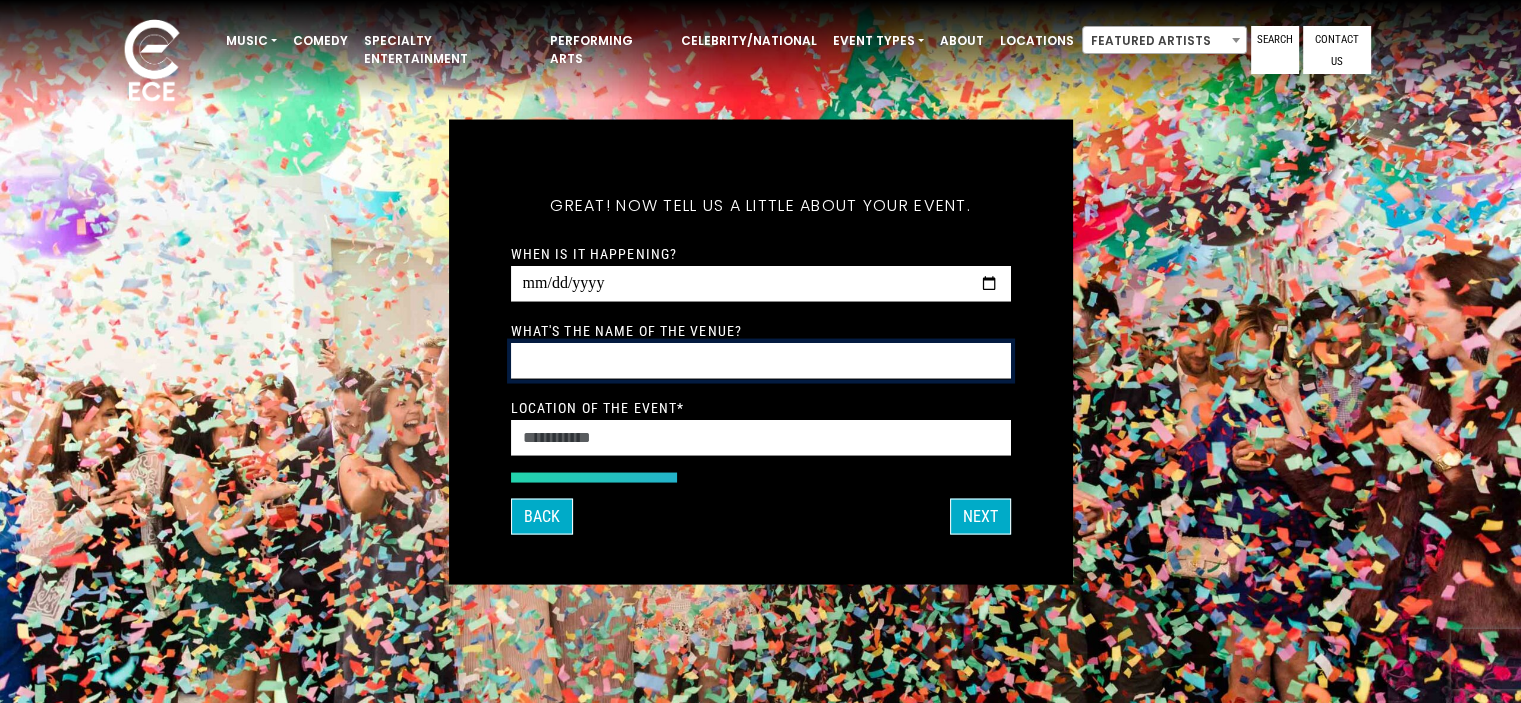 click on "What's the name of the venue?" at bounding box center [761, 360] 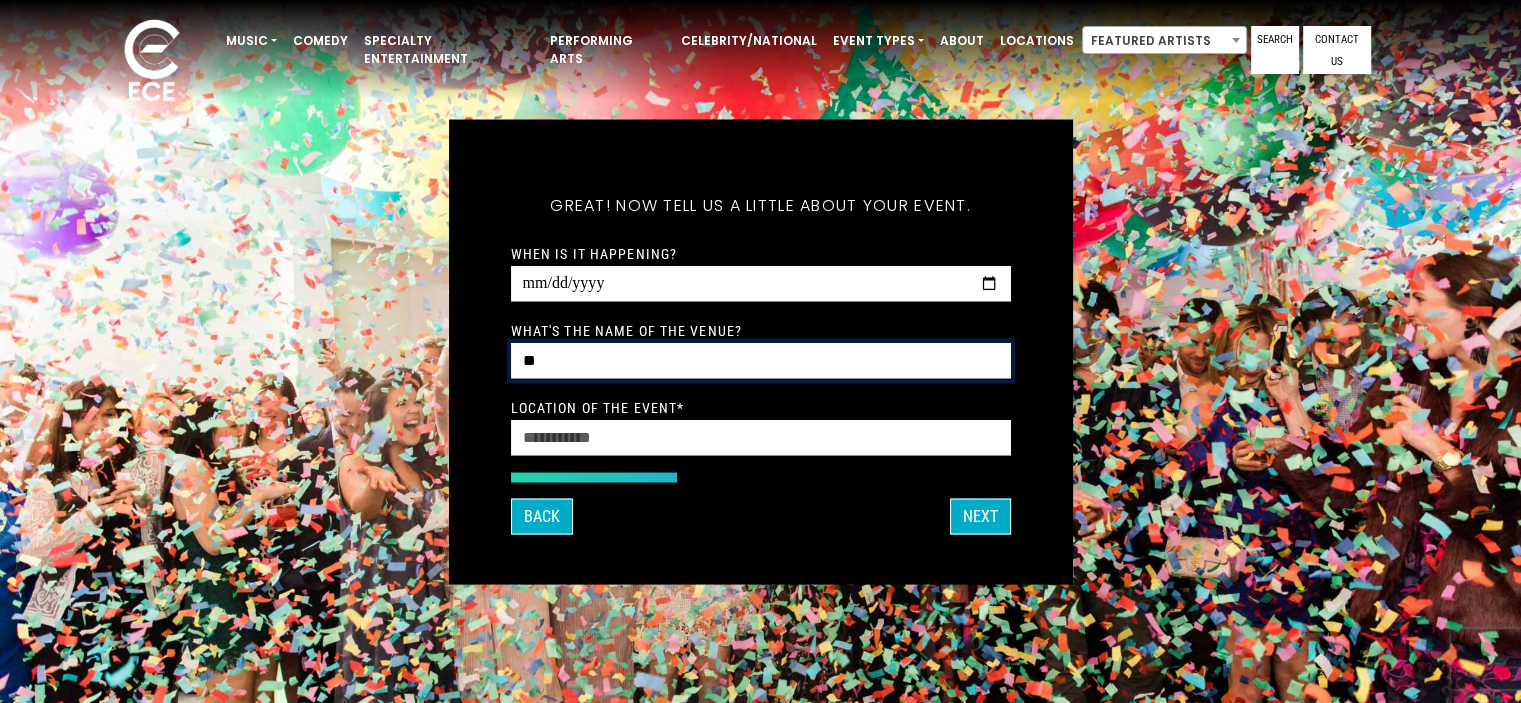 type on "*" 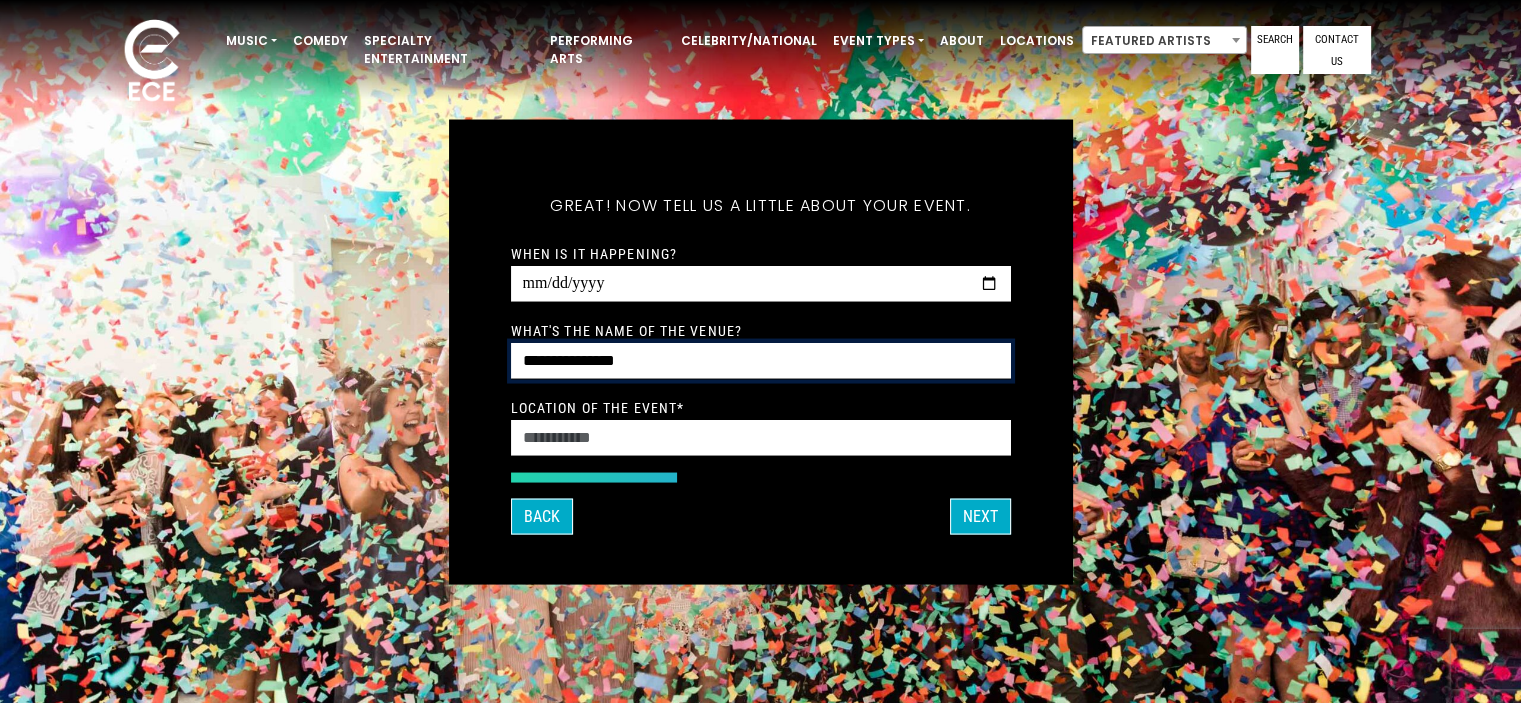type on "**********" 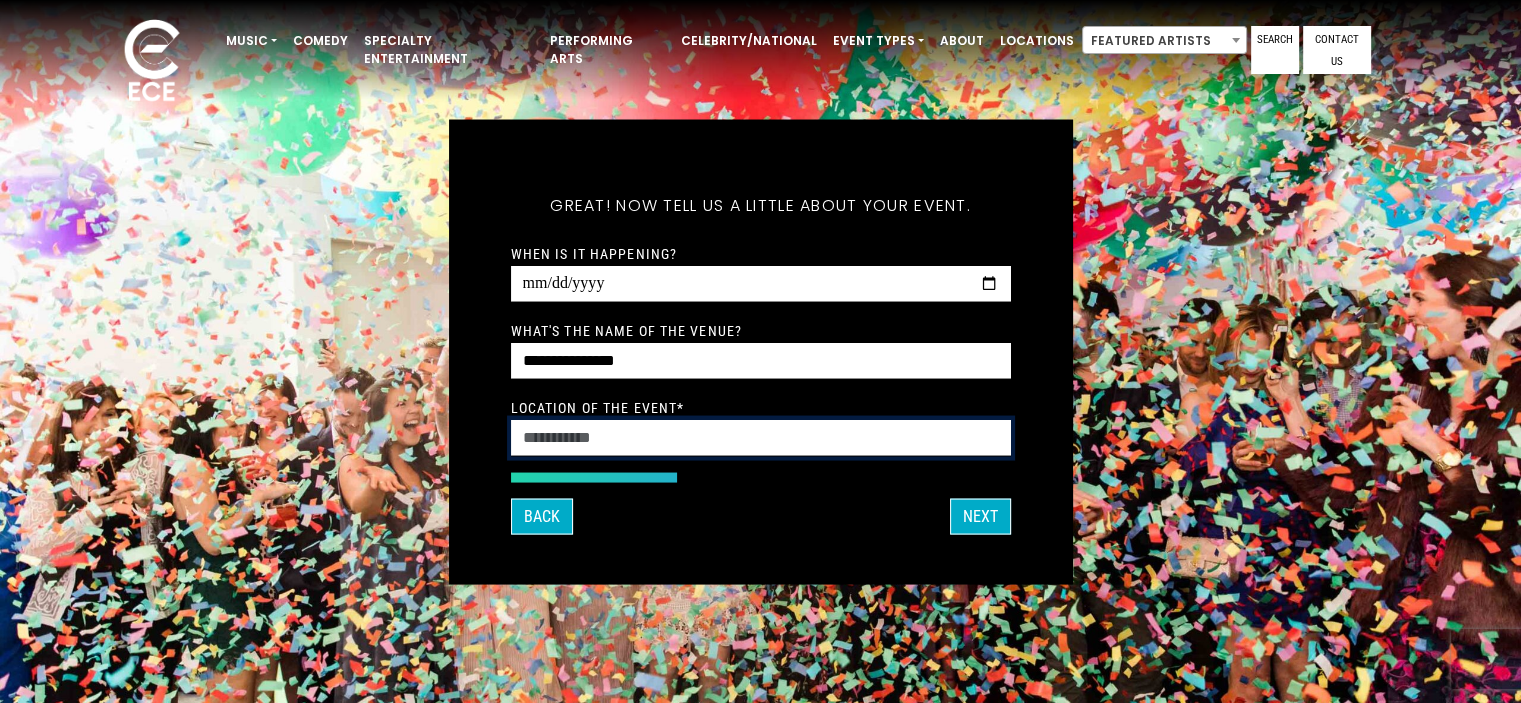 click on "Location of the event *" at bounding box center (761, 437) 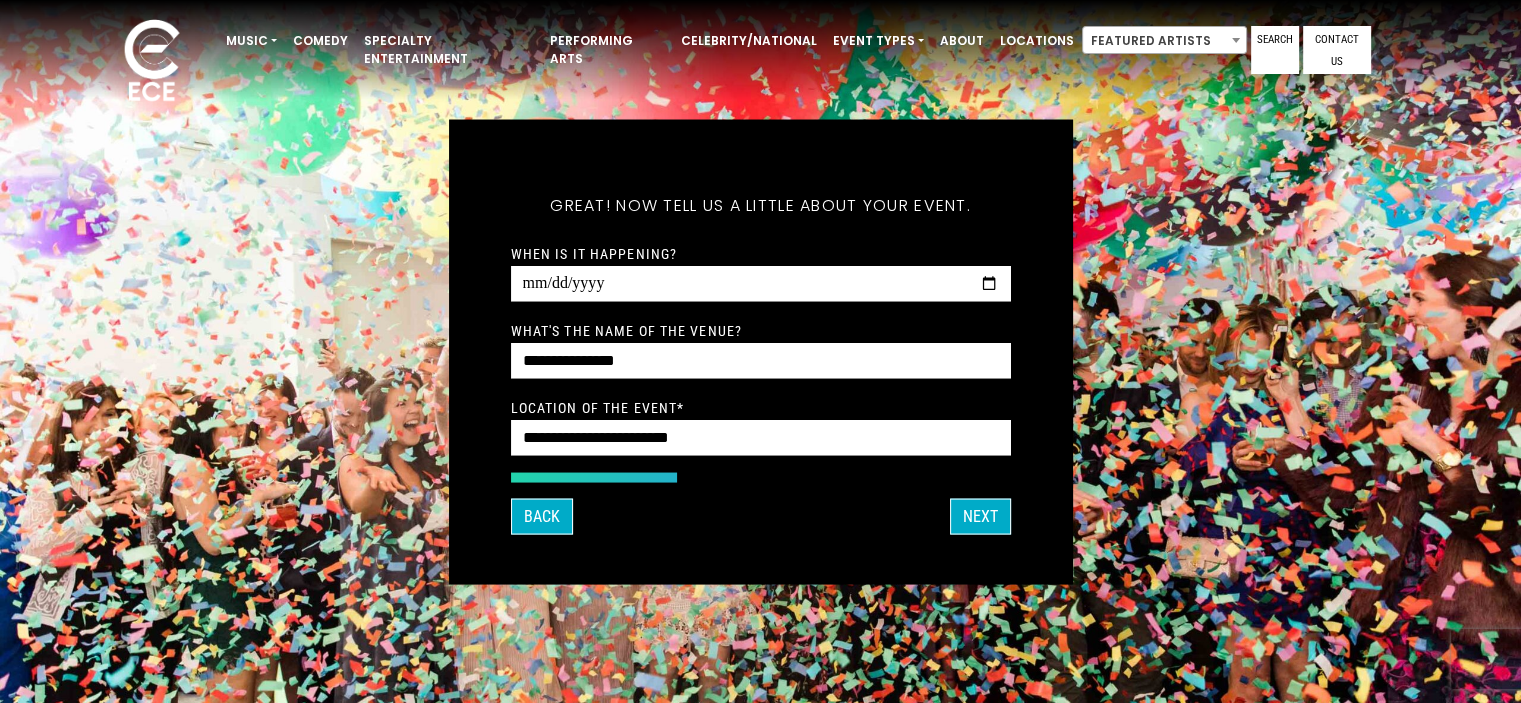 type on "**********" 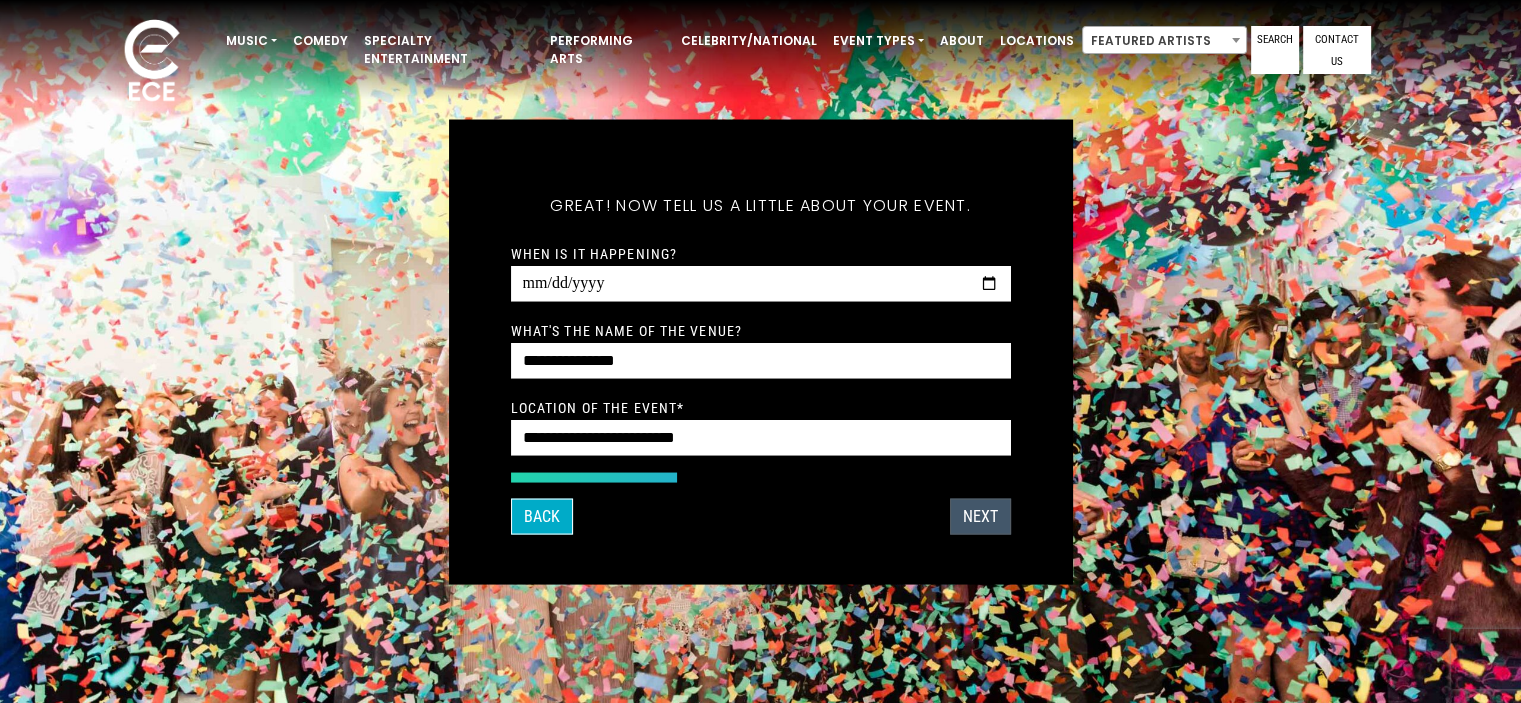 click on "NEXT" at bounding box center [980, 516] 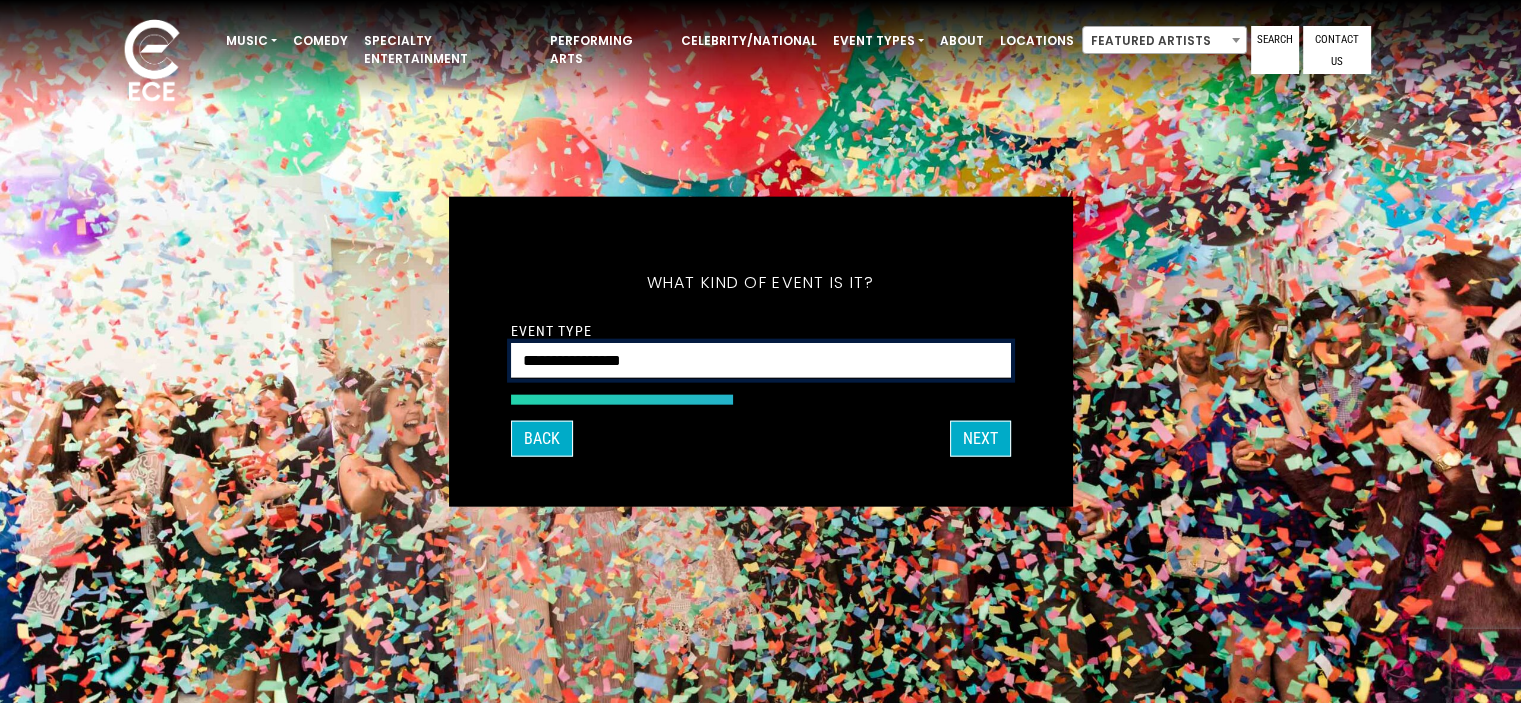 click on "**********" at bounding box center (761, 360) 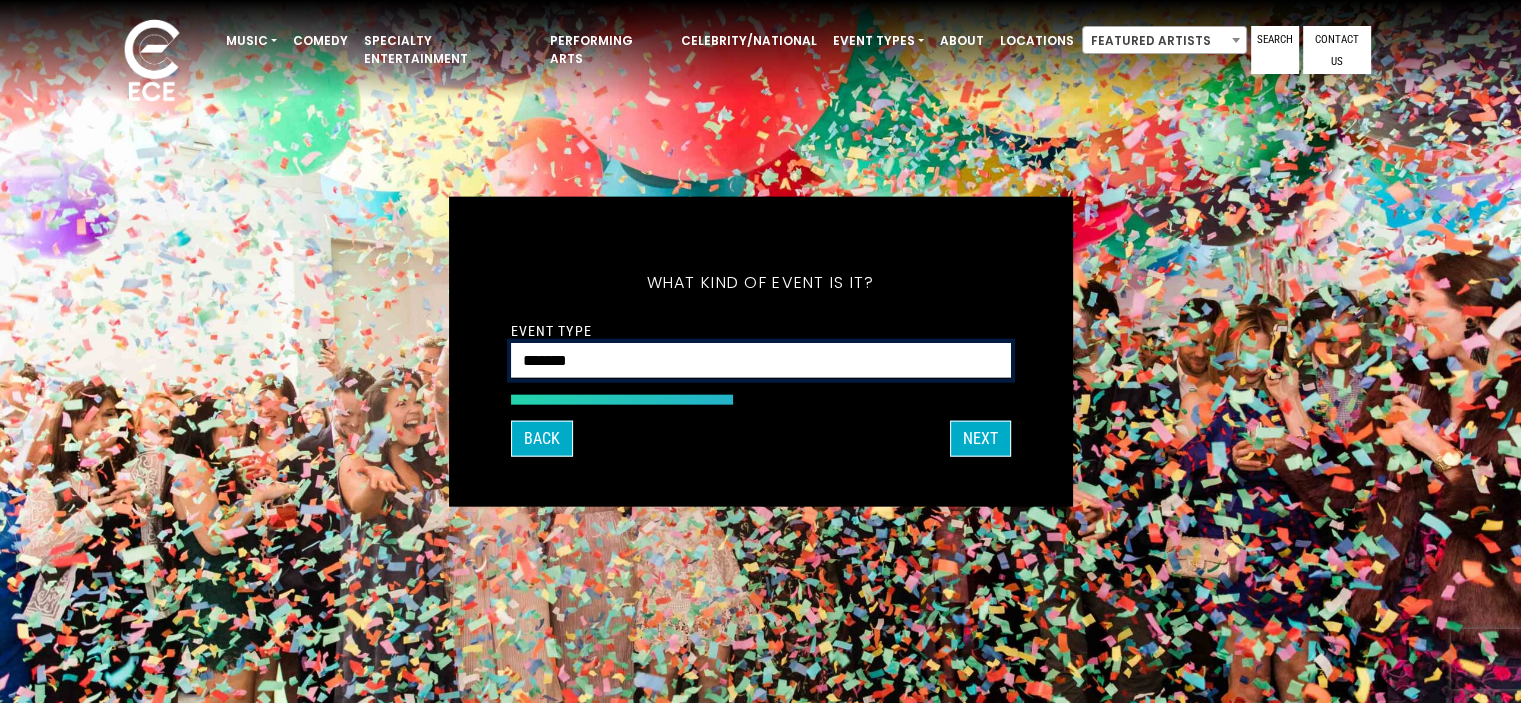 click on "**********" at bounding box center (761, 360) 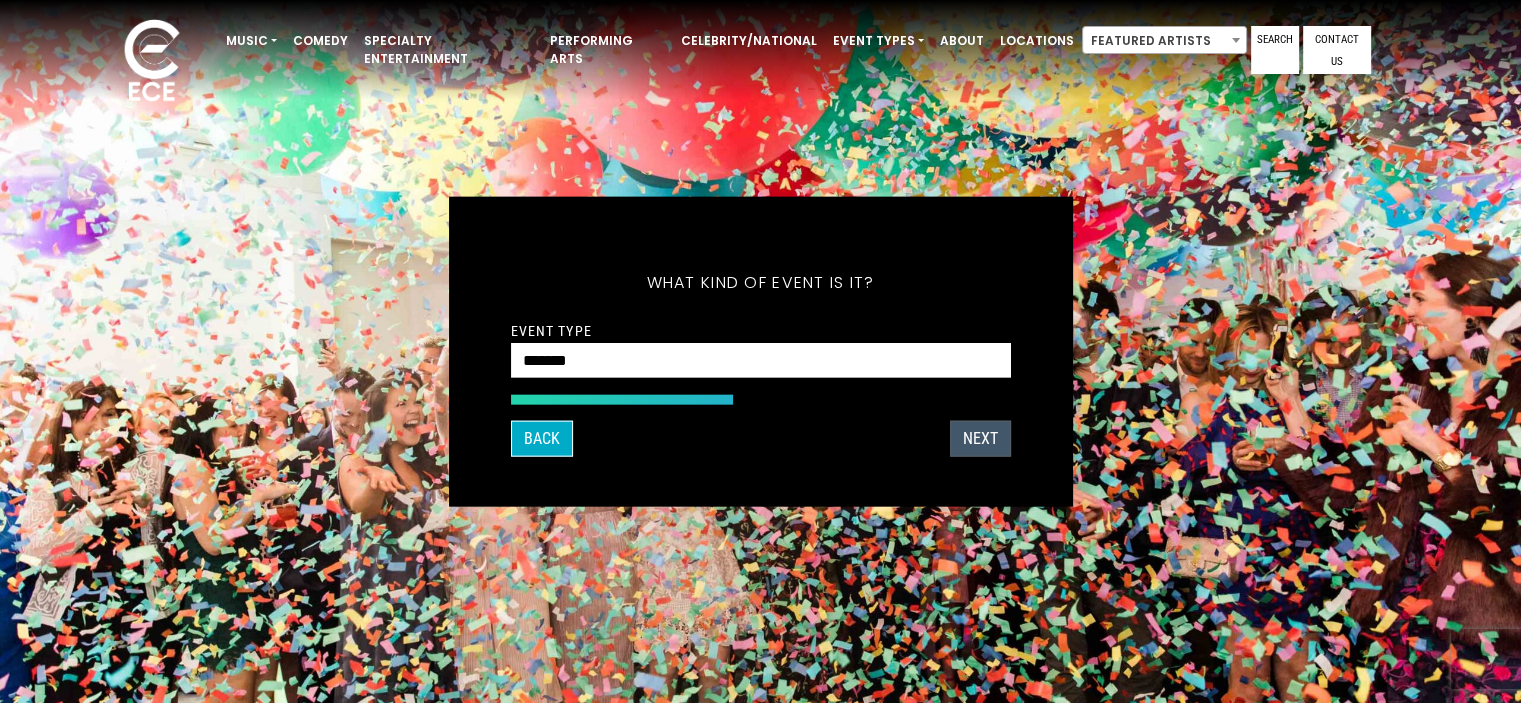 click on "NEXT" at bounding box center (980, 439) 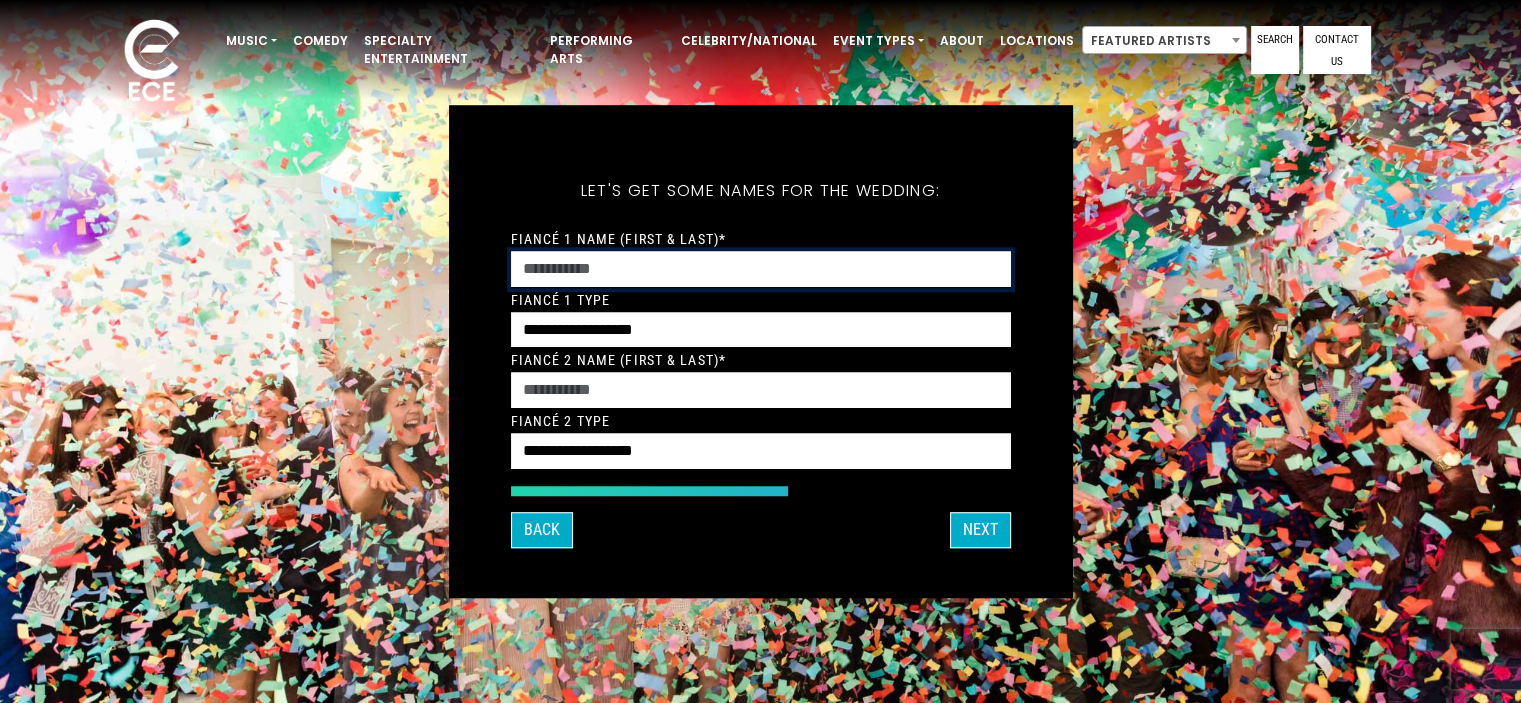 click on "Fiancé 1 Name (First & Last)*" at bounding box center [761, 269] 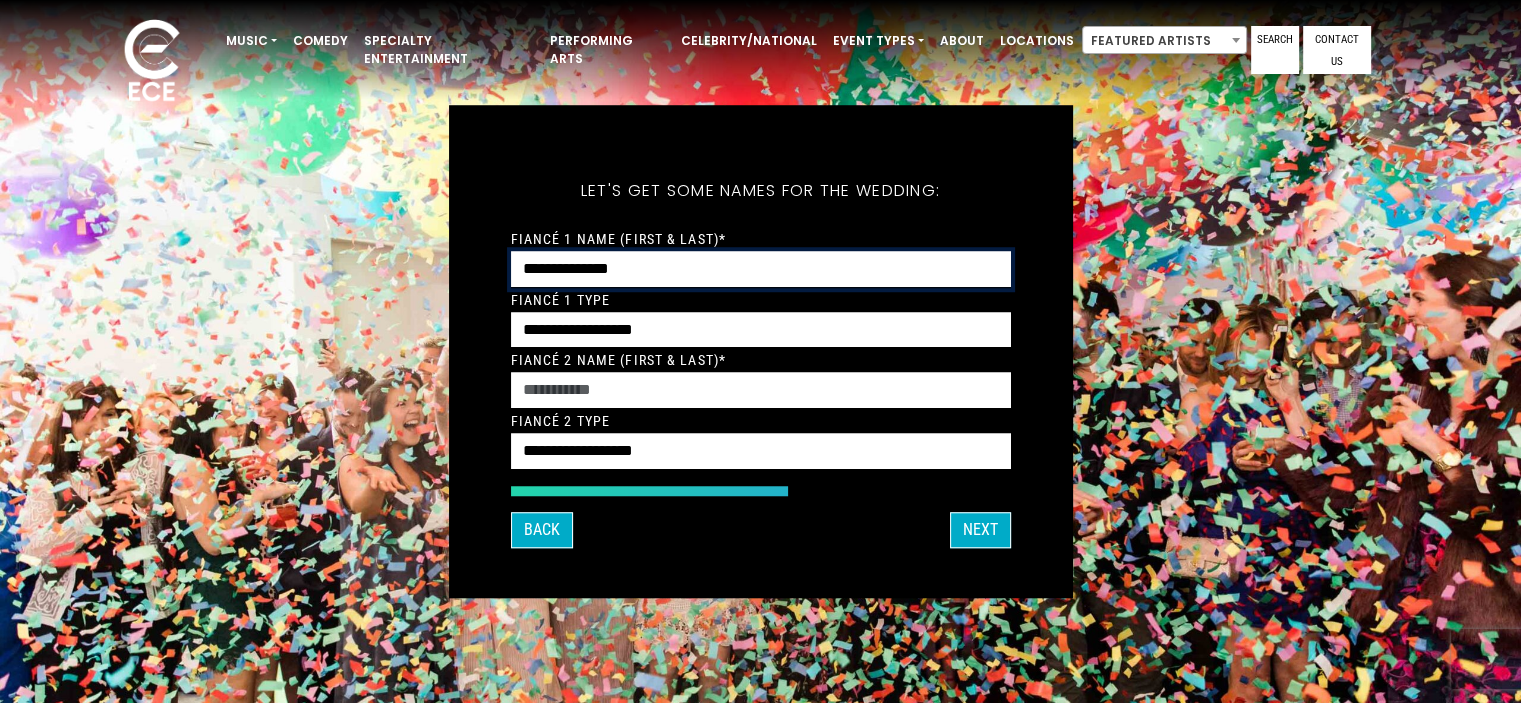 drag, startPoint x: 578, startPoint y: 269, endPoint x: 594, endPoint y: 329, distance: 62.0967 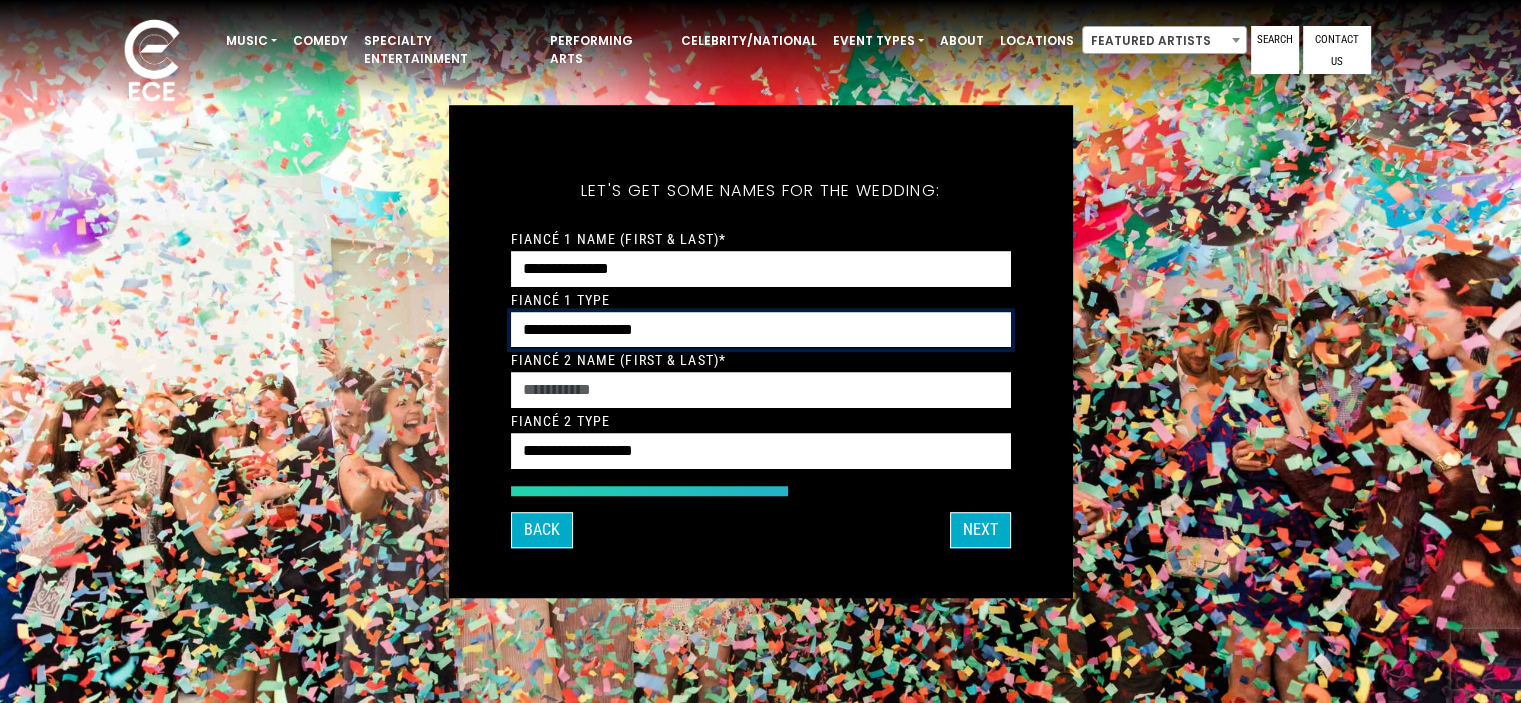 click on "**********" at bounding box center (761, 330) 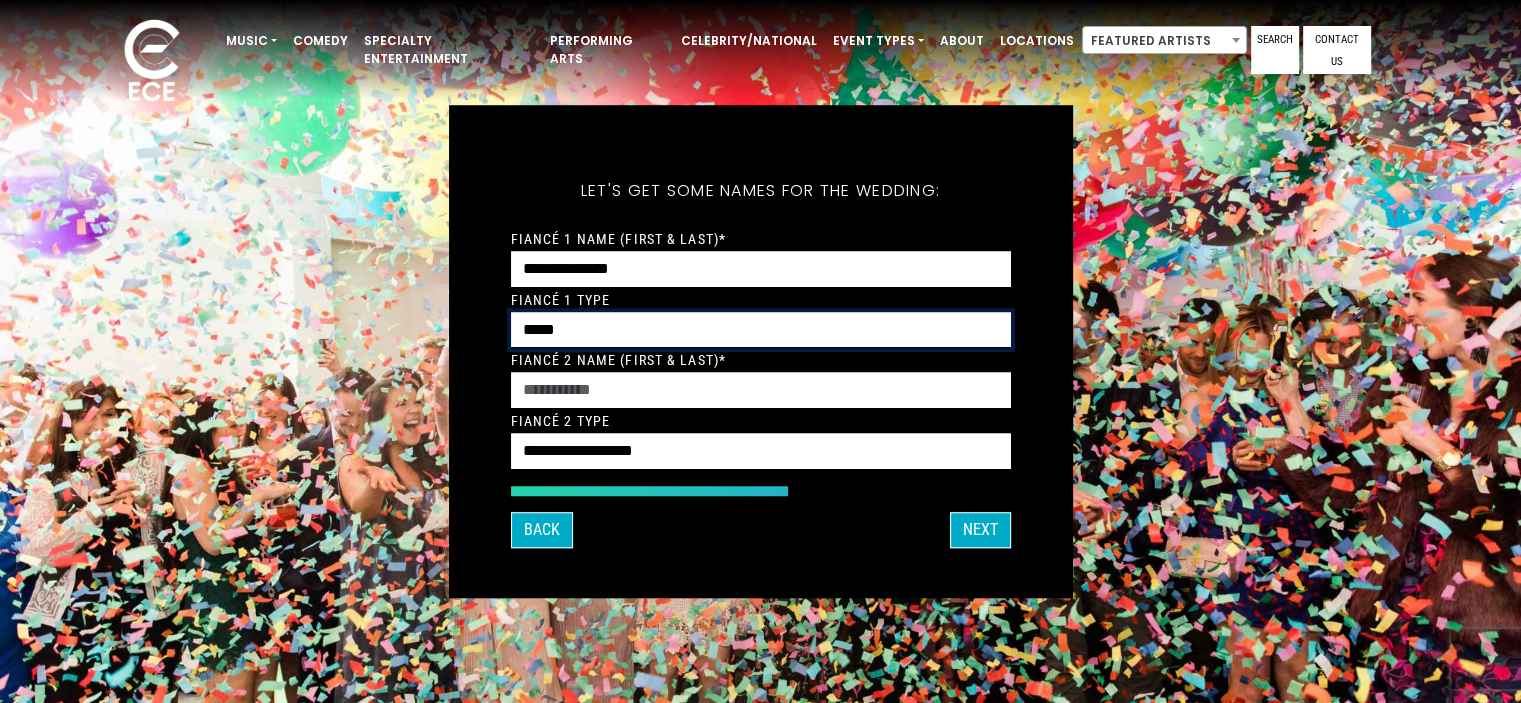 click on "**********" at bounding box center (761, 330) 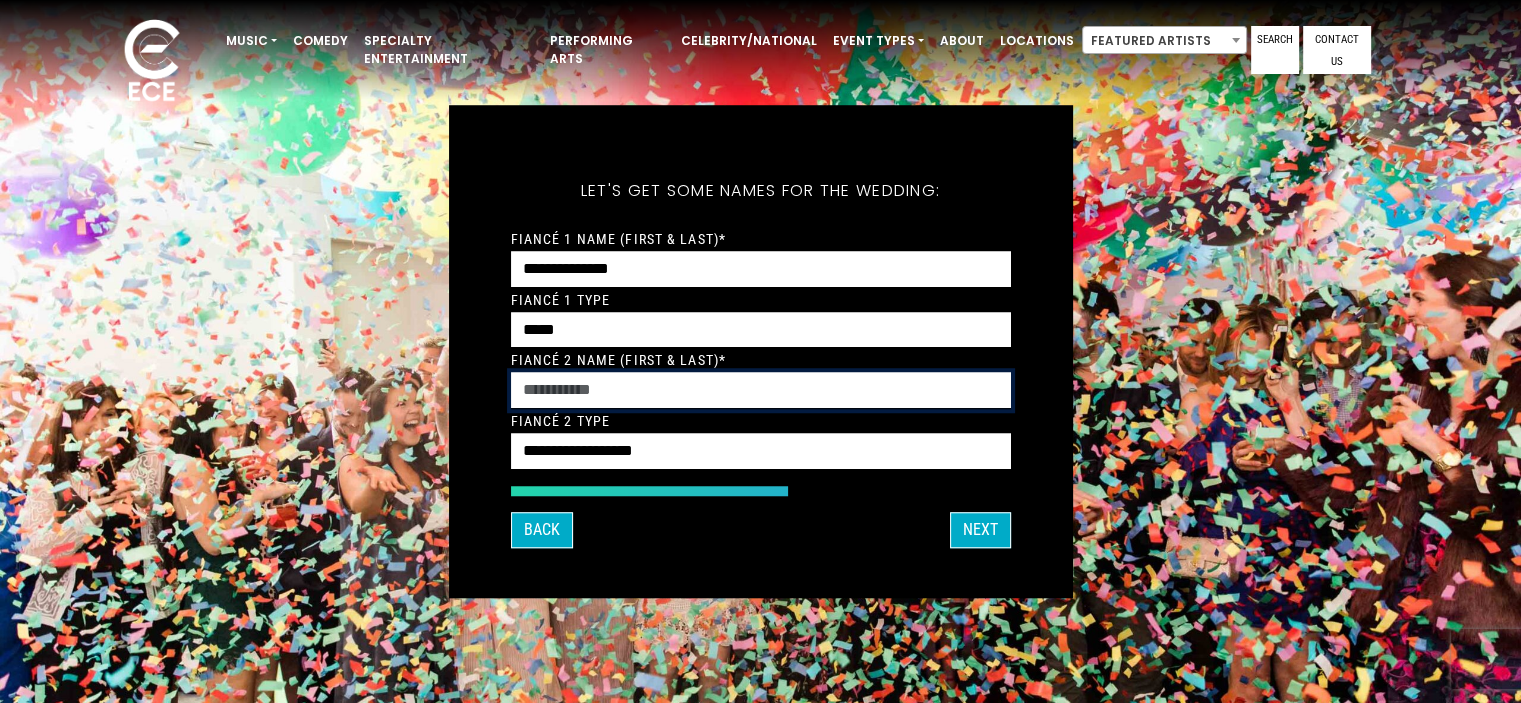 click on "Fiancé 2 Name (First & Last)*" at bounding box center [761, 391] 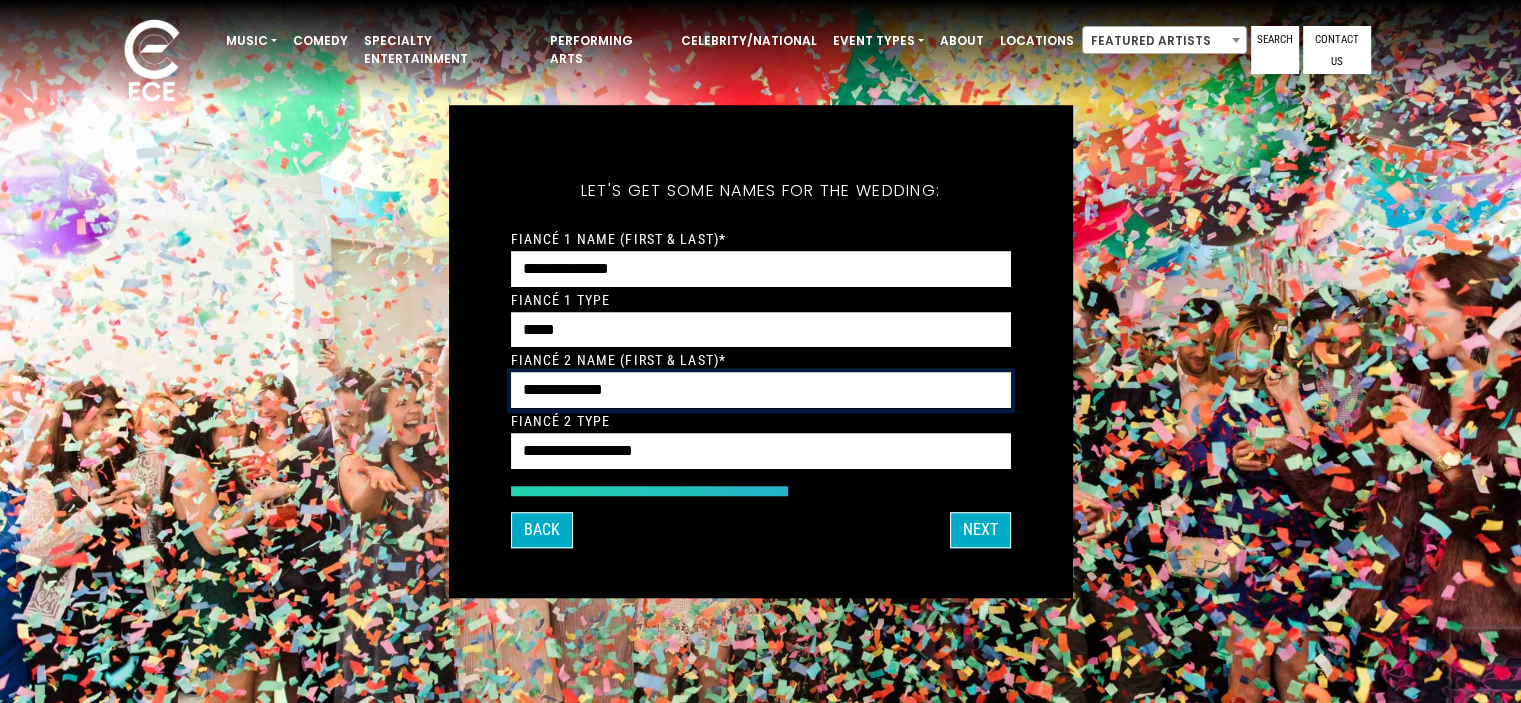 type on "**********" 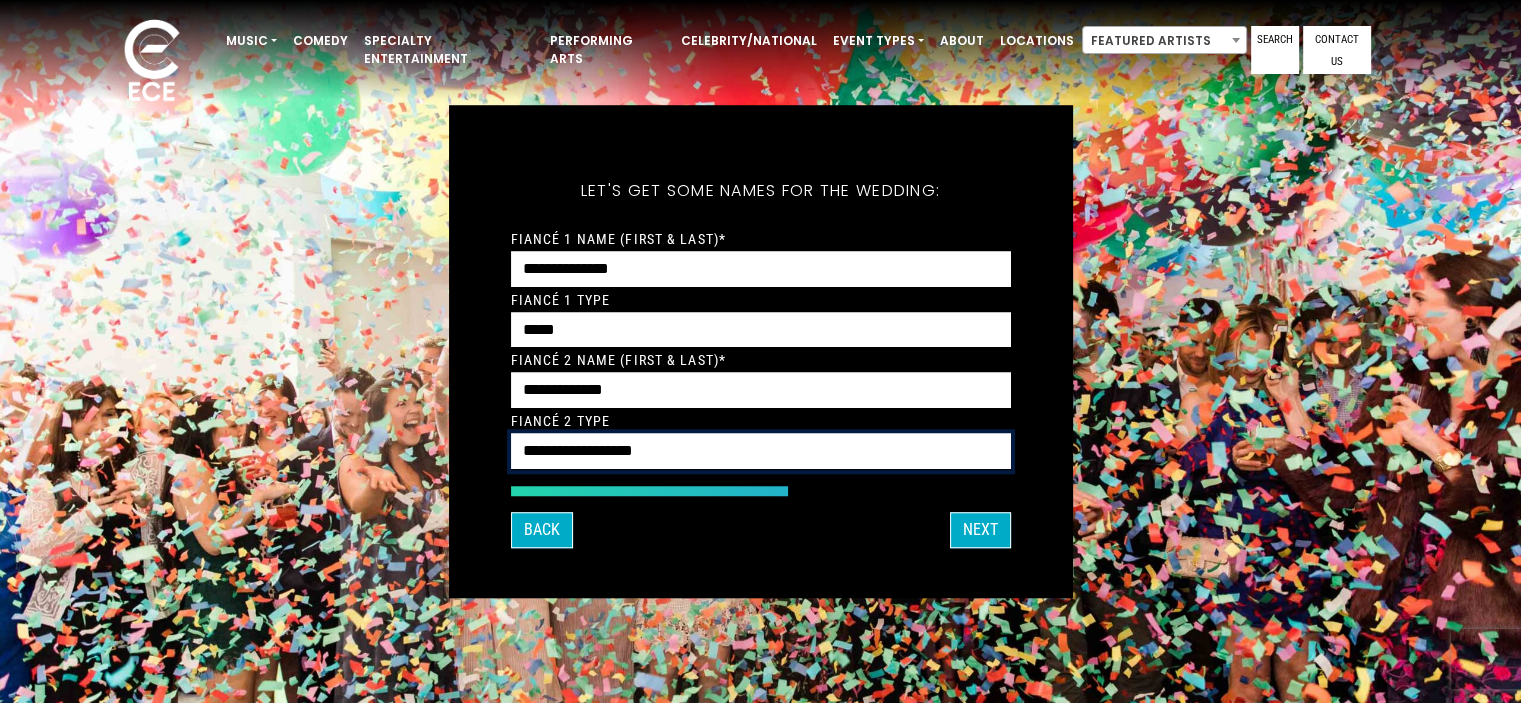 click on "**********" at bounding box center [761, 452] 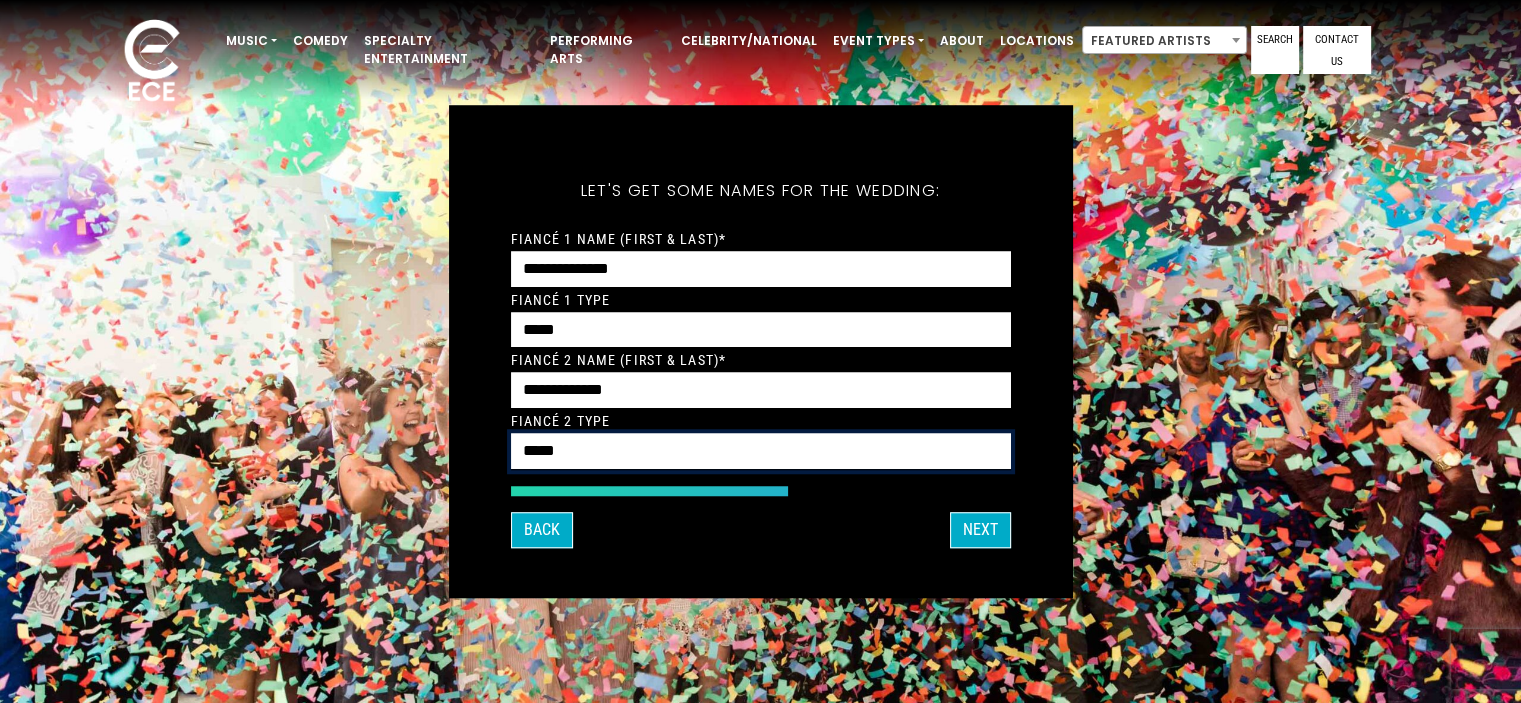 click on "**********" at bounding box center (761, 452) 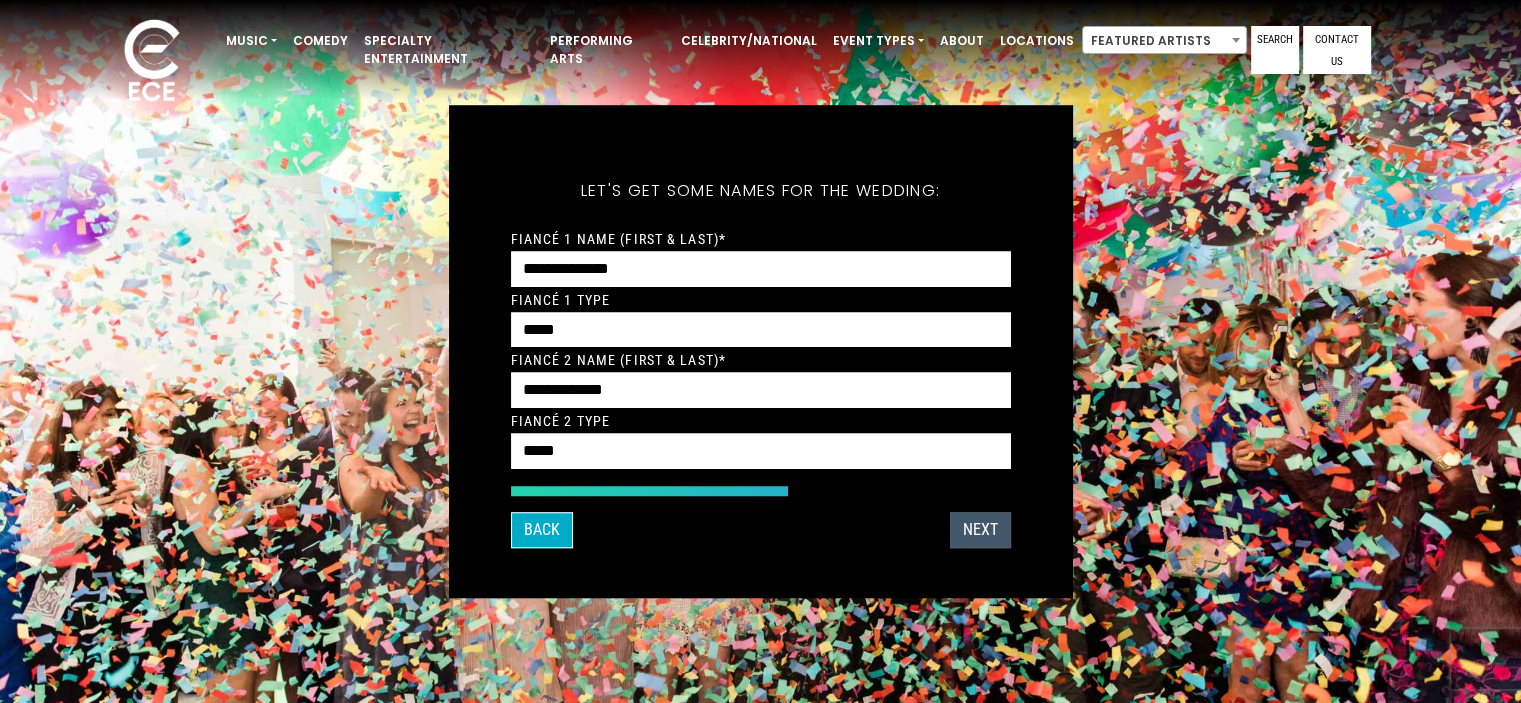 click on "NEXT" at bounding box center [980, 530] 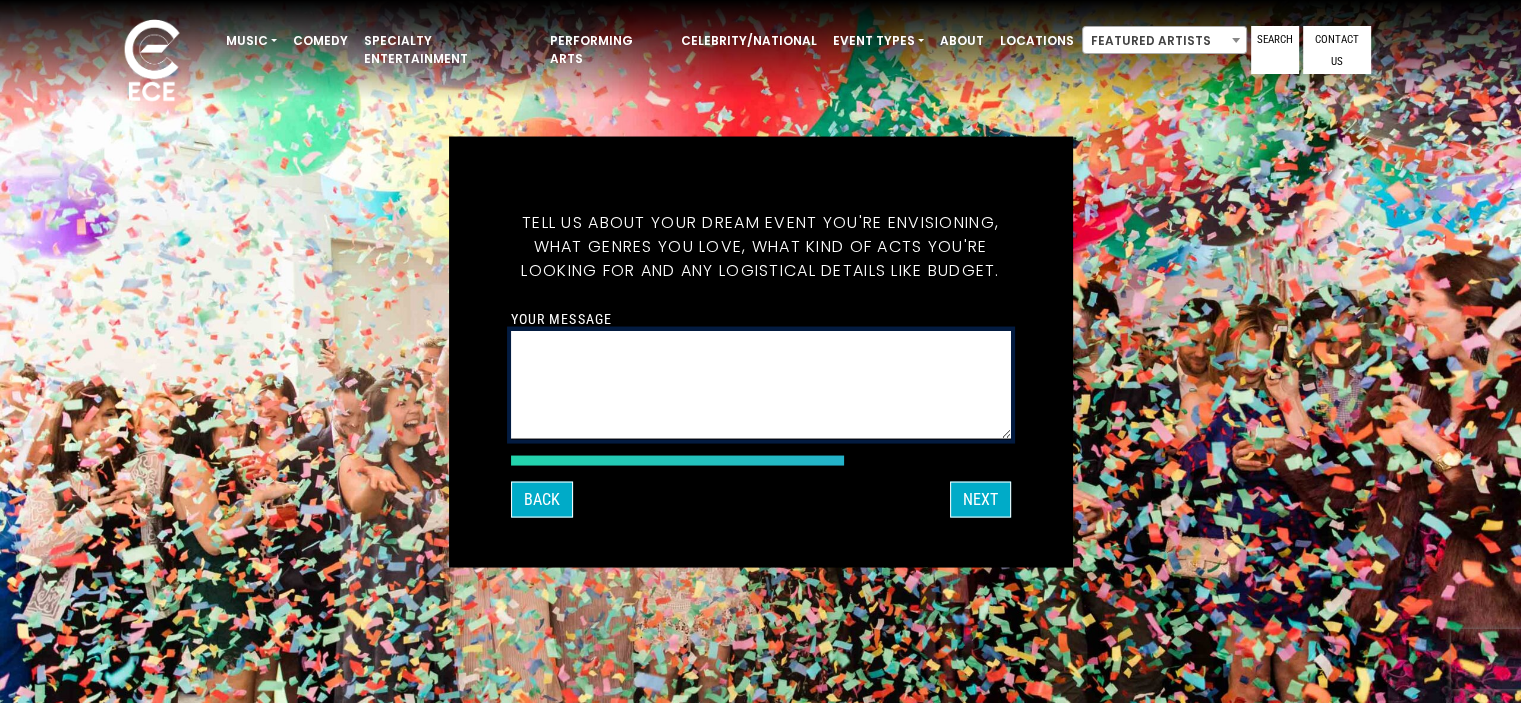 click on "Your message" at bounding box center [761, 384] 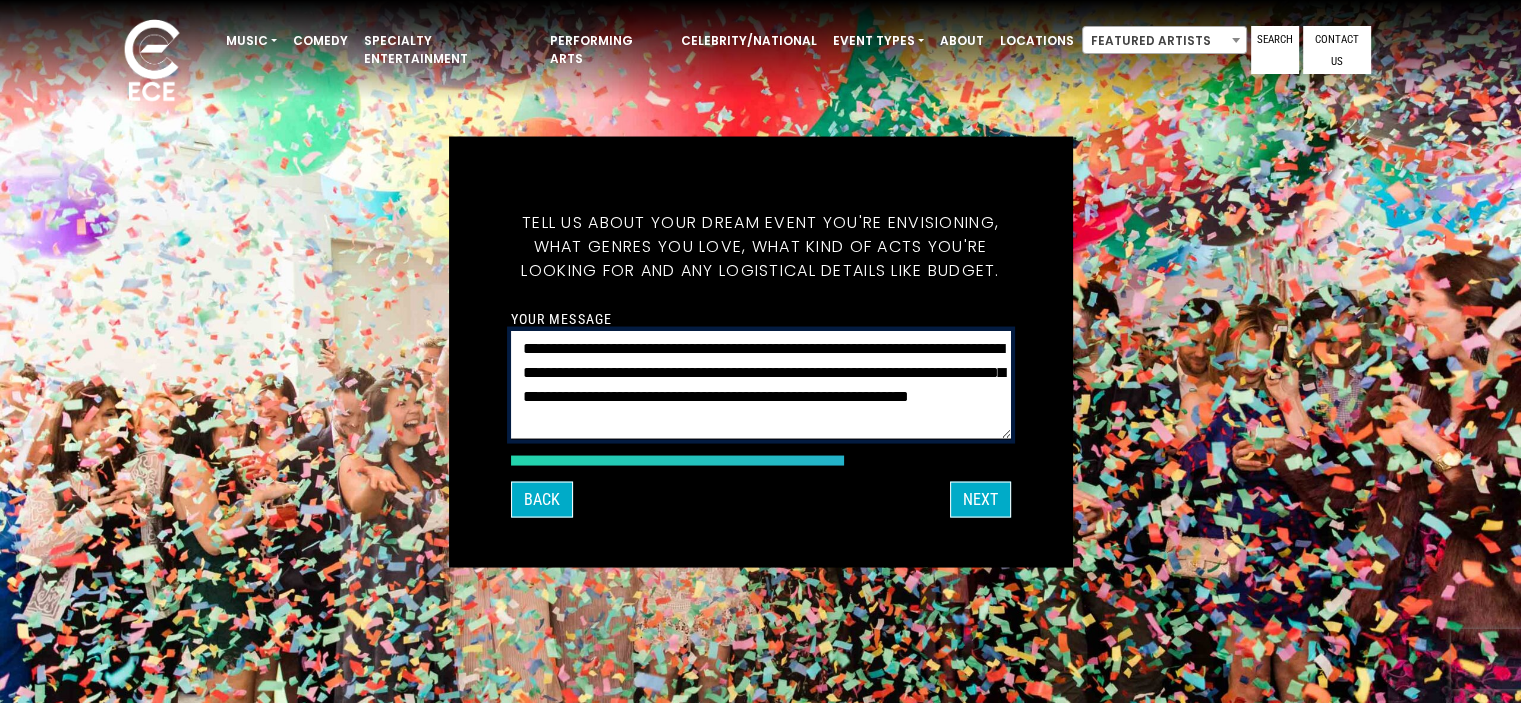 type on "**********" 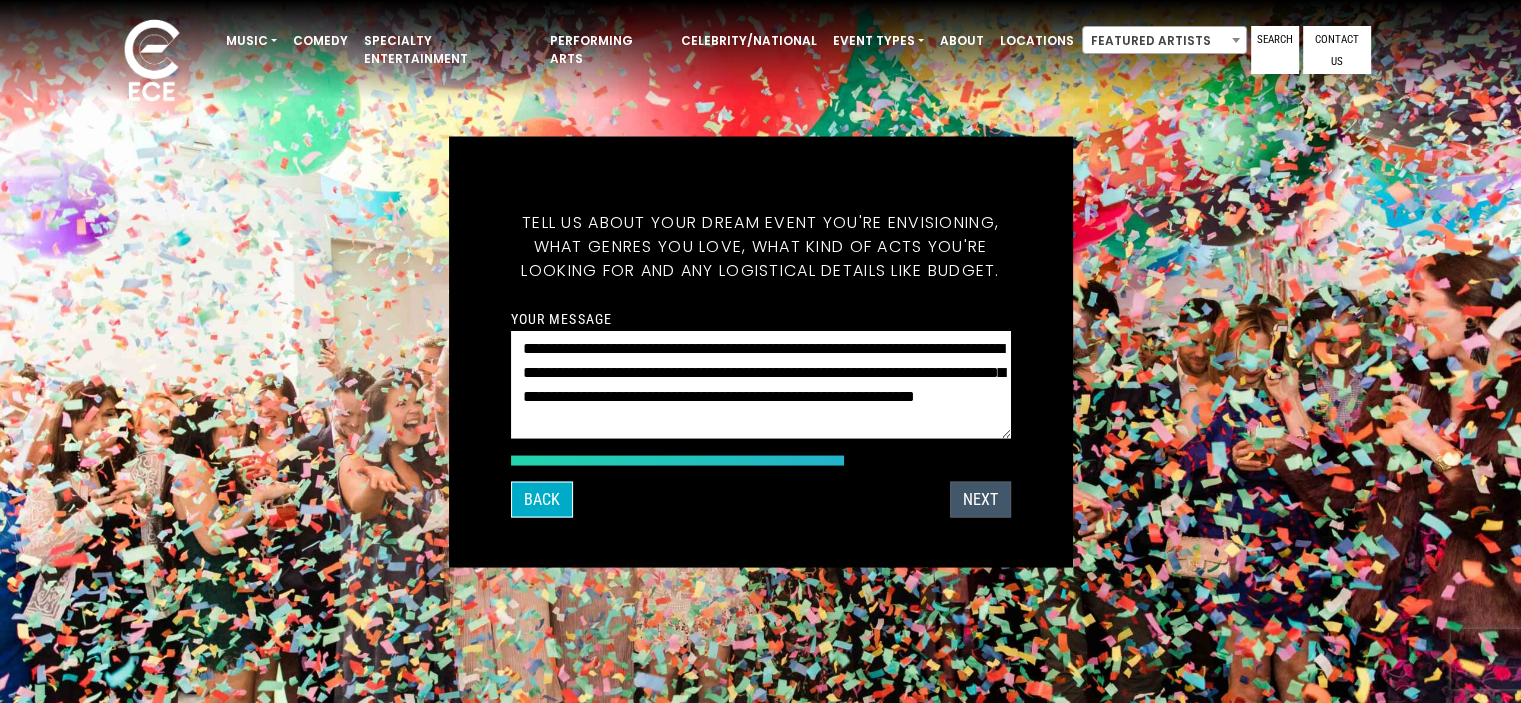 click on "NEXT" at bounding box center (980, 499) 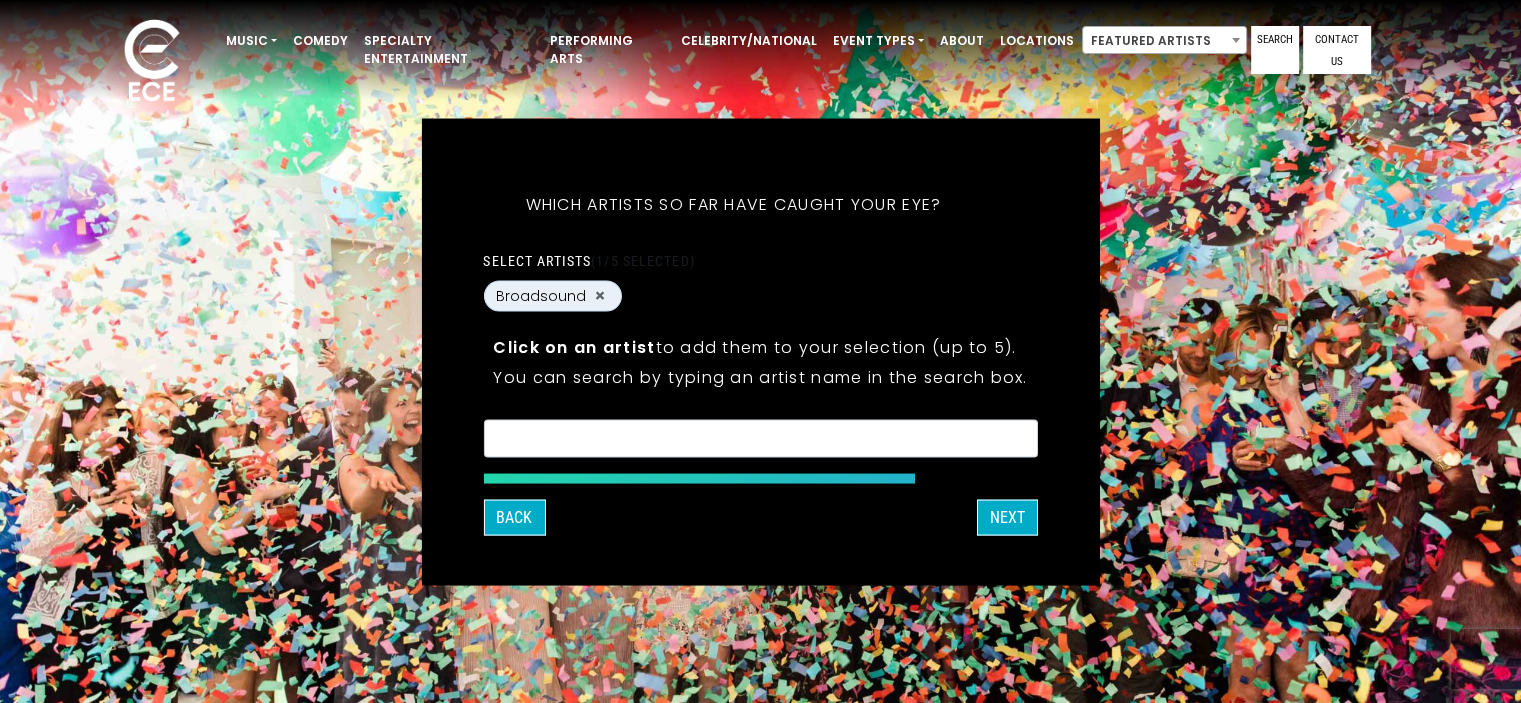 click at bounding box center (760, 441) 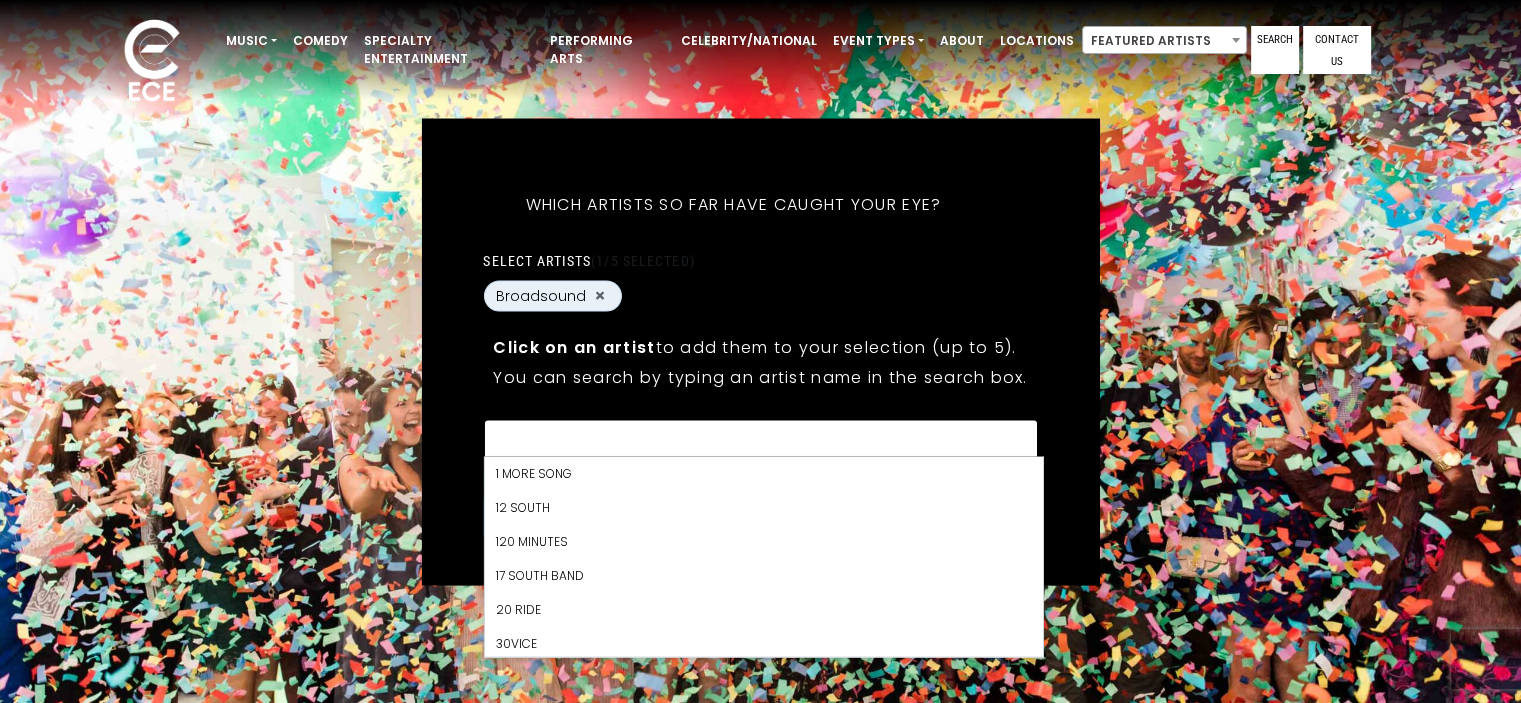 scroll, scrollTop: 3808, scrollLeft: 0, axis: vertical 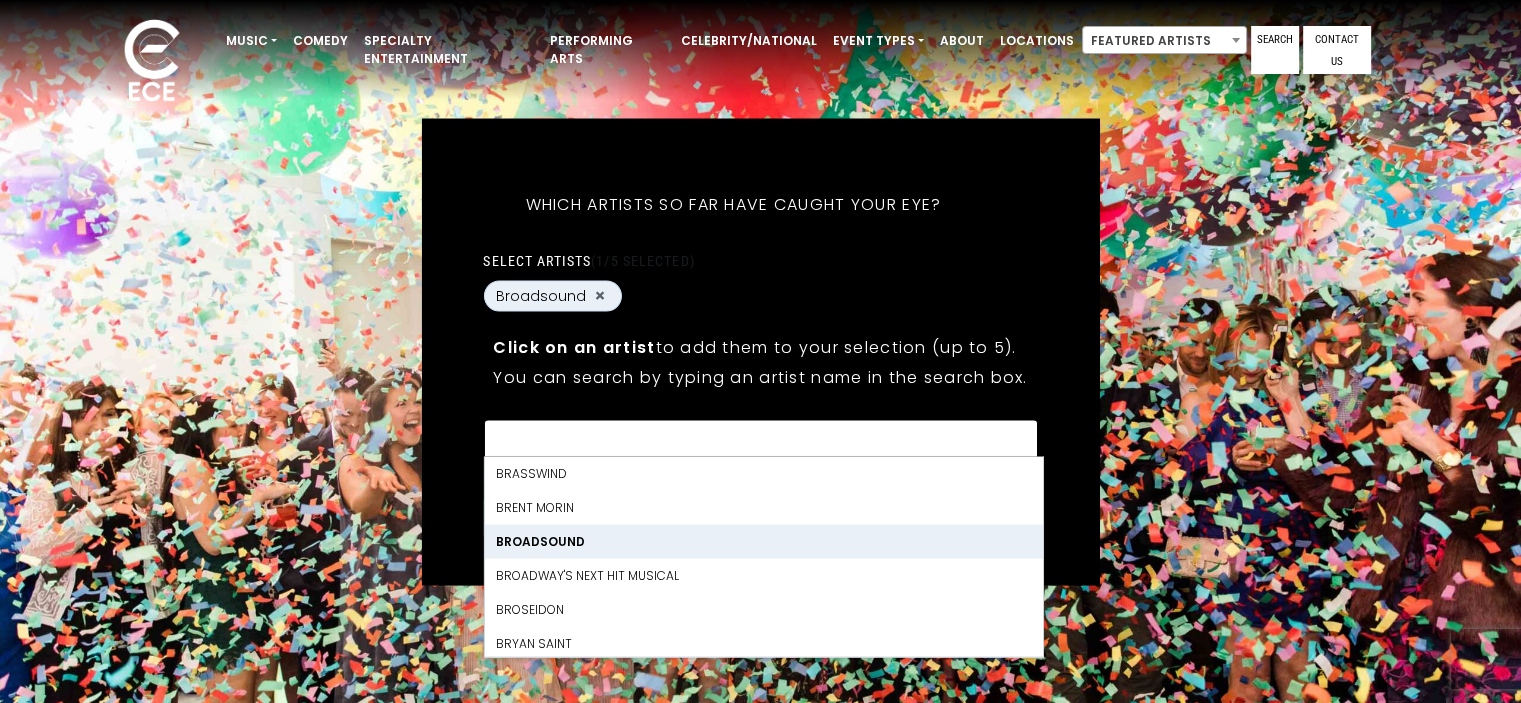 click on "Broadsound" at bounding box center (763, 542) 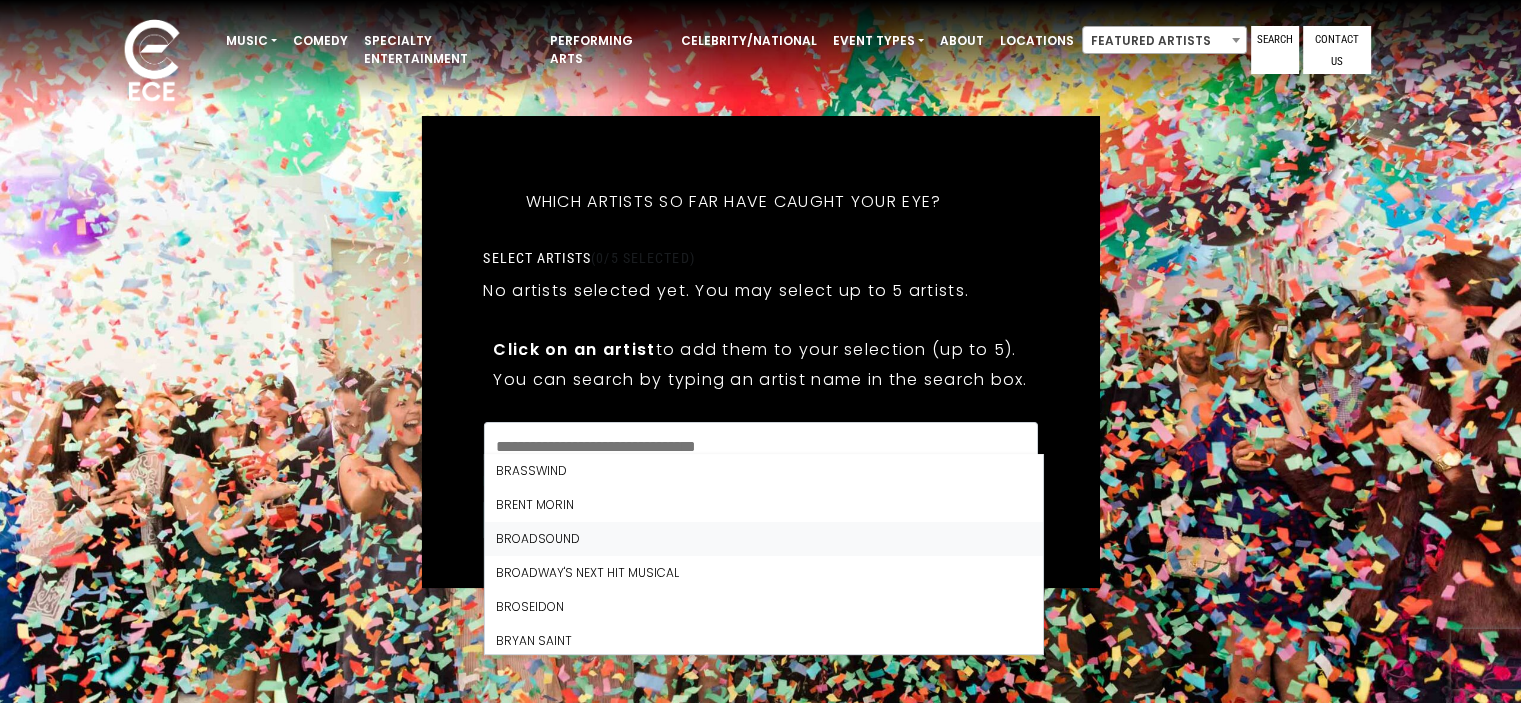 scroll, scrollTop: 2869, scrollLeft: 0, axis: vertical 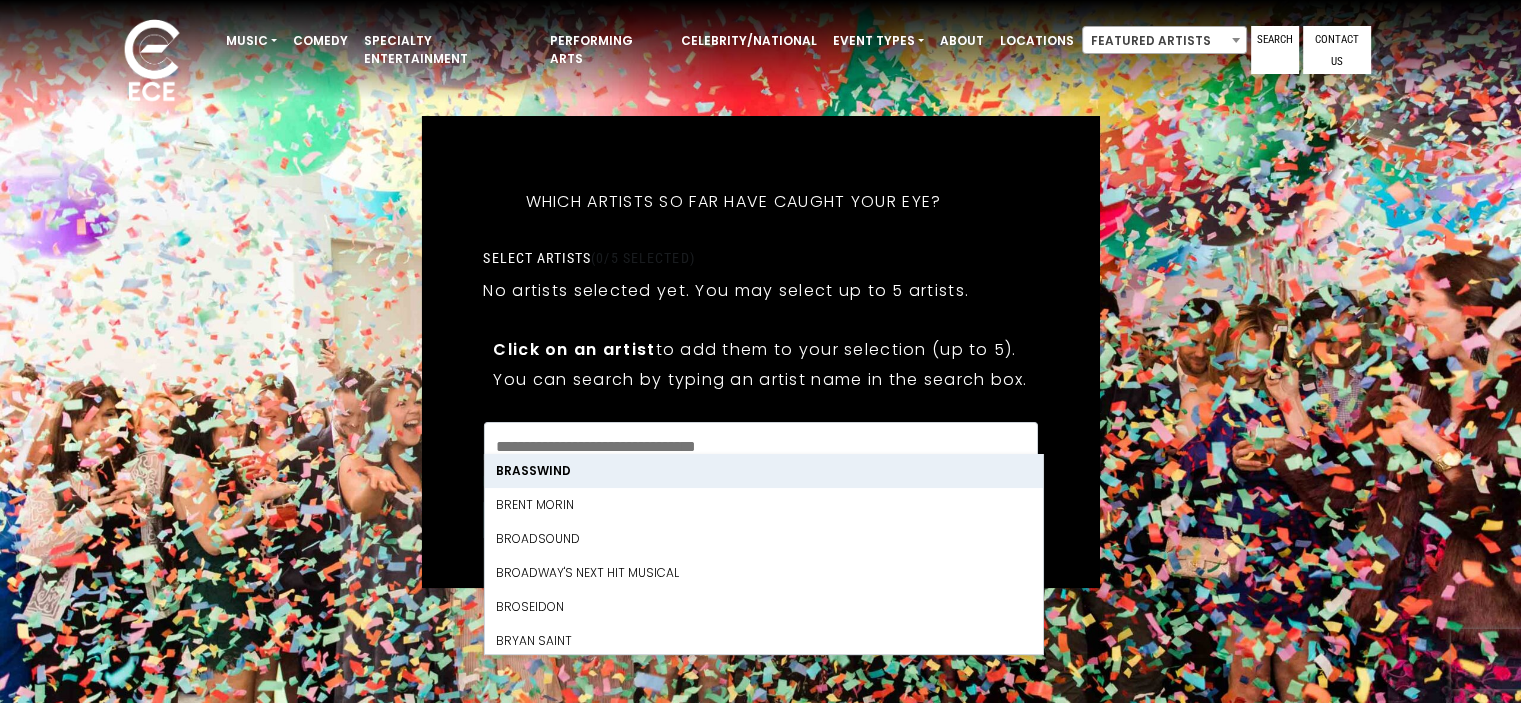 click on "Thanks  [FIRST], ! What's your email and the best number to reach you at?
Great! Now tell us a little about your event.
What kind of event is it?
Let's get some names for the wedding:
Which artists so far have caught your eye?
*" at bounding box center (760, 352) 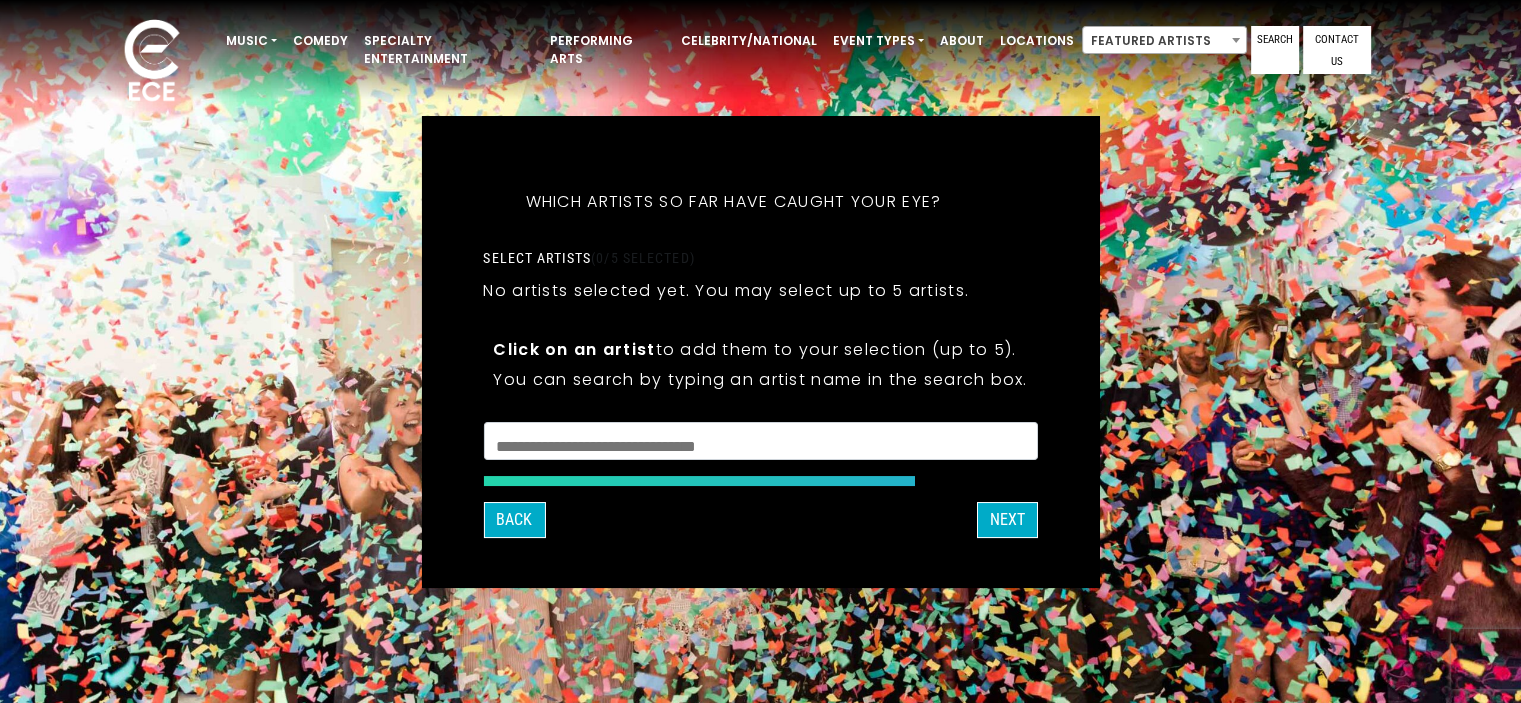 scroll, scrollTop: 3, scrollLeft: 0, axis: vertical 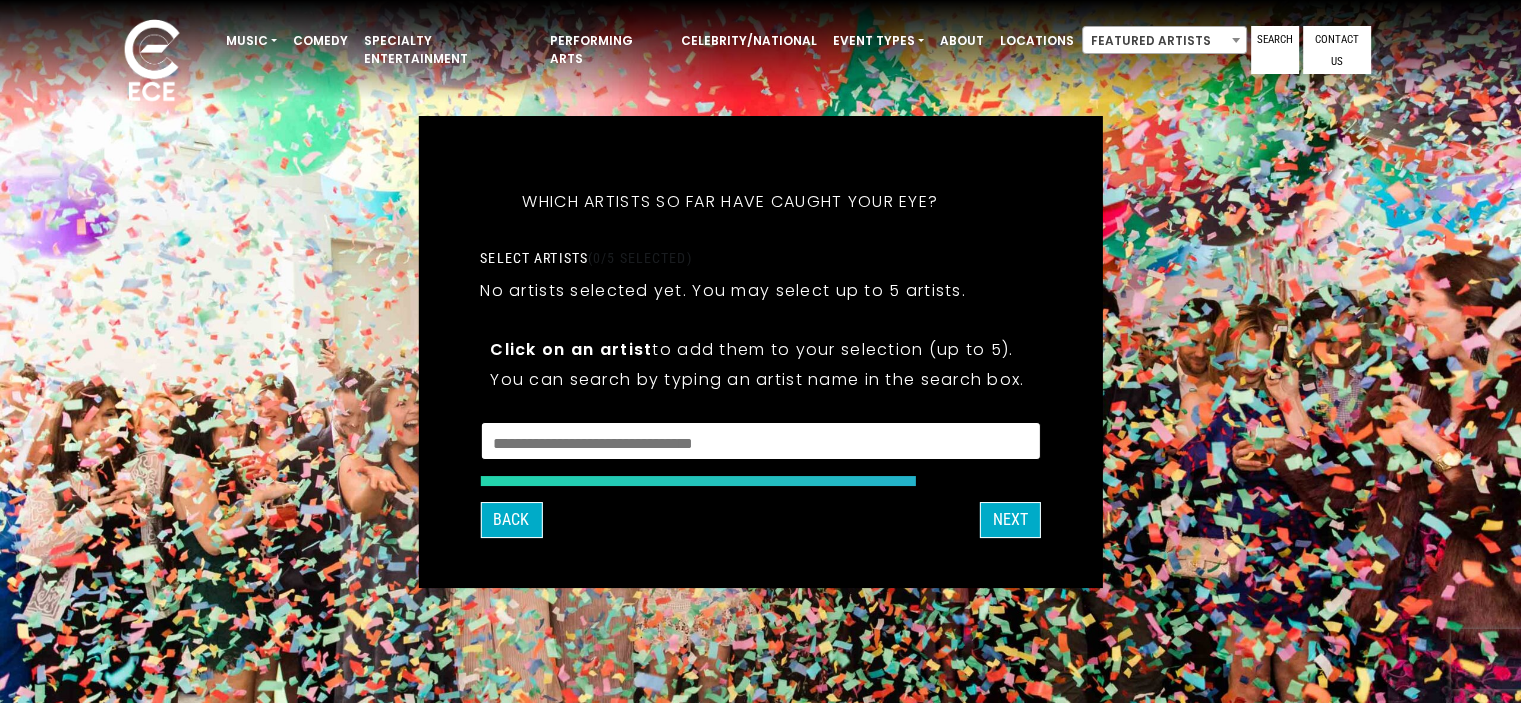 click at bounding box center (760, 440) 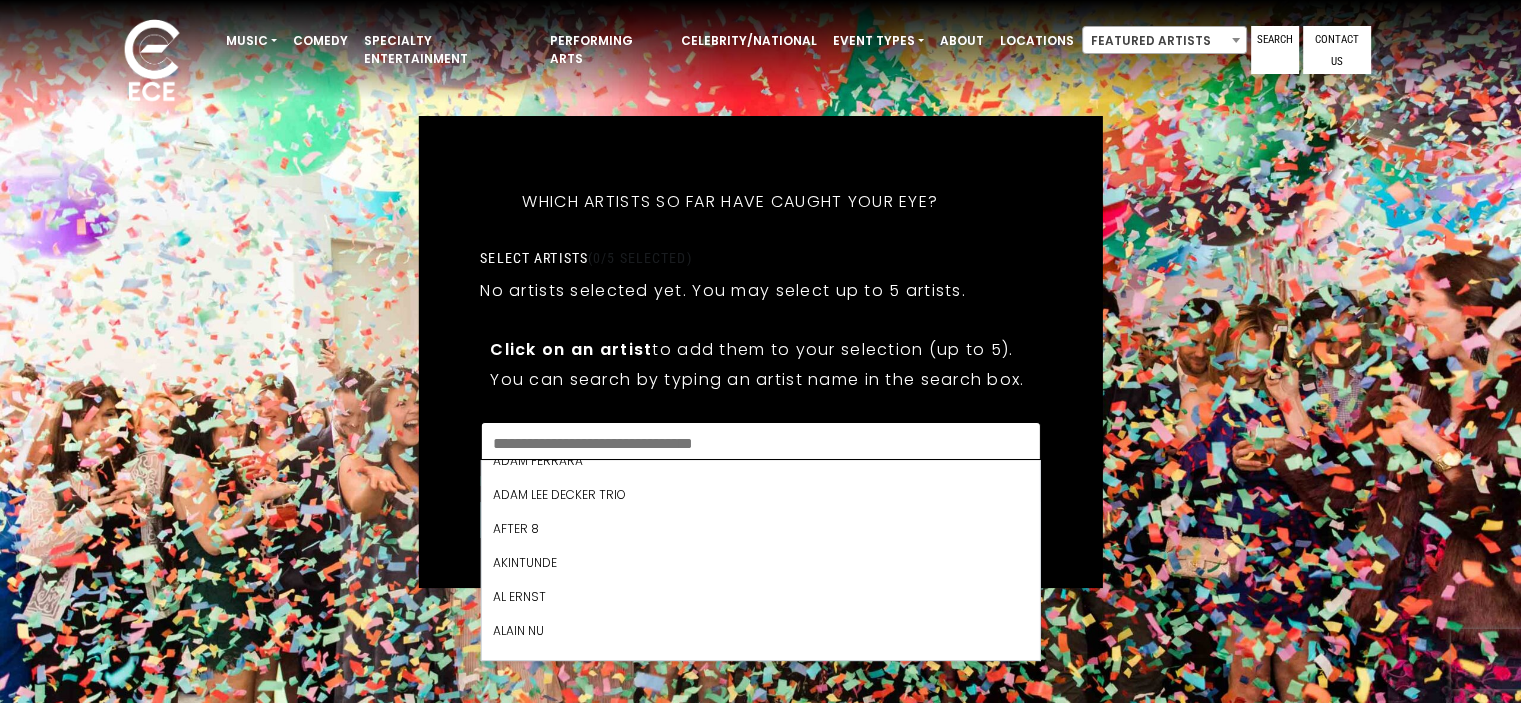 scroll, scrollTop: 0, scrollLeft: 0, axis: both 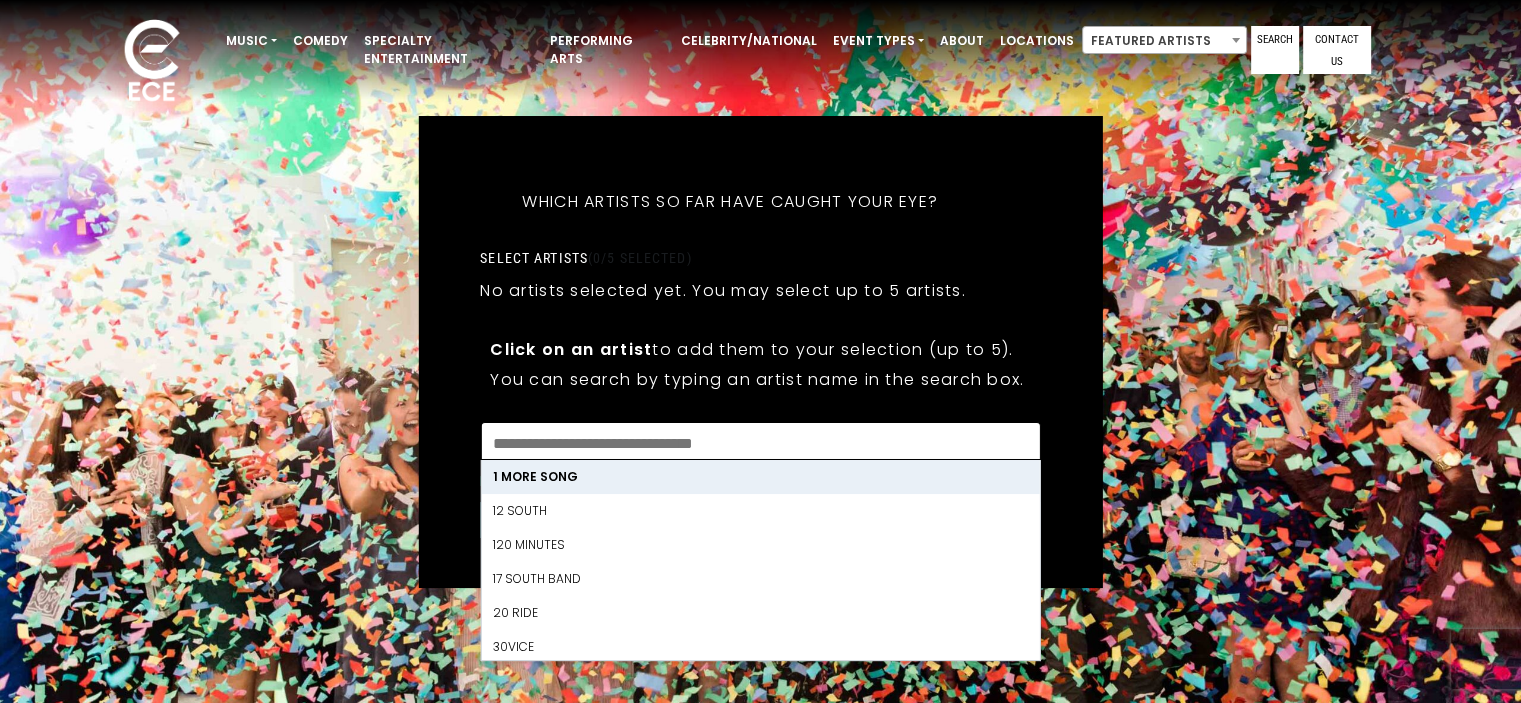 click on "Thanks  [FIRST], ! What's your email and the best number to reach you at?
Great! Now tell us a little about your event.
What kind of event is it?
Let's get some names for the wedding:
Which artists so far have caught your eye?
*" at bounding box center [760, 352] 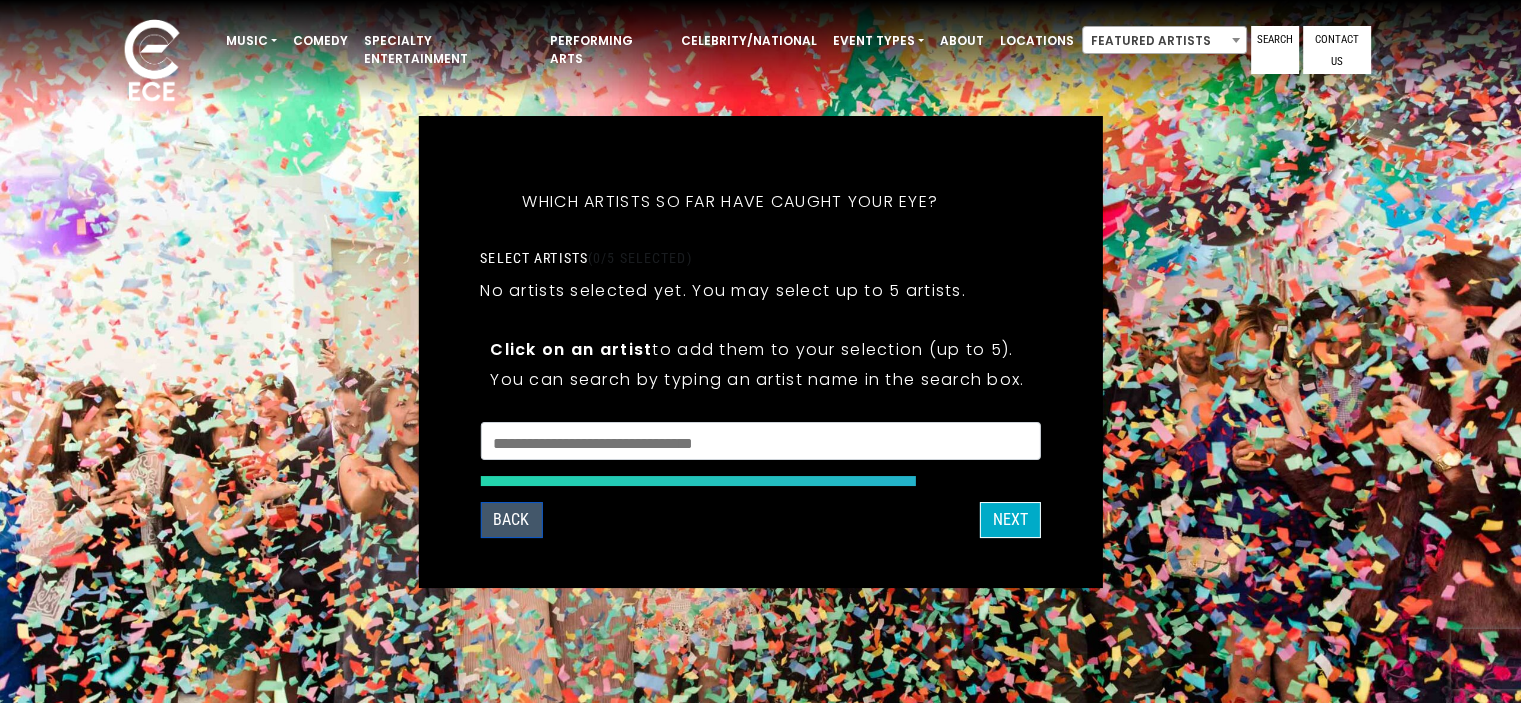 click on "Back" at bounding box center [511, 520] 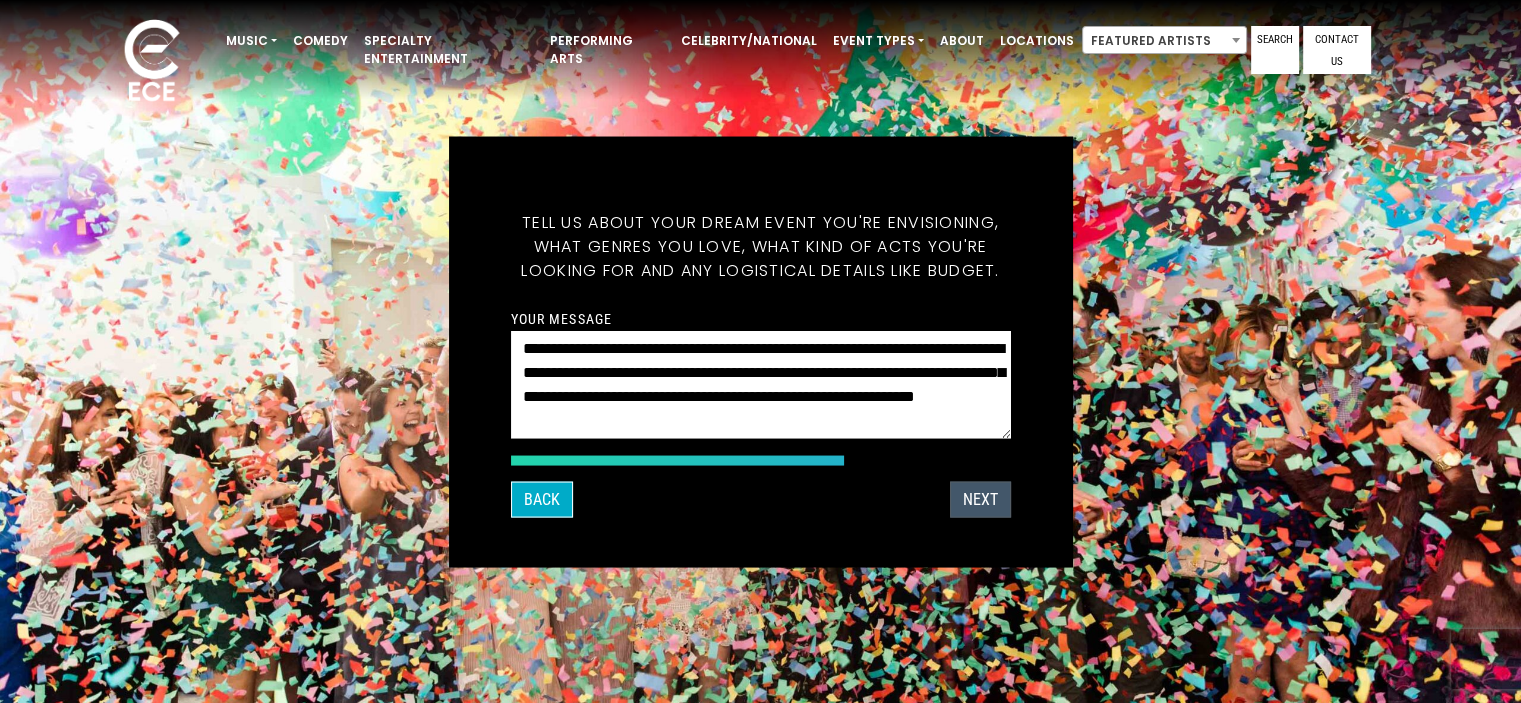 click on "NEXT" at bounding box center [980, 499] 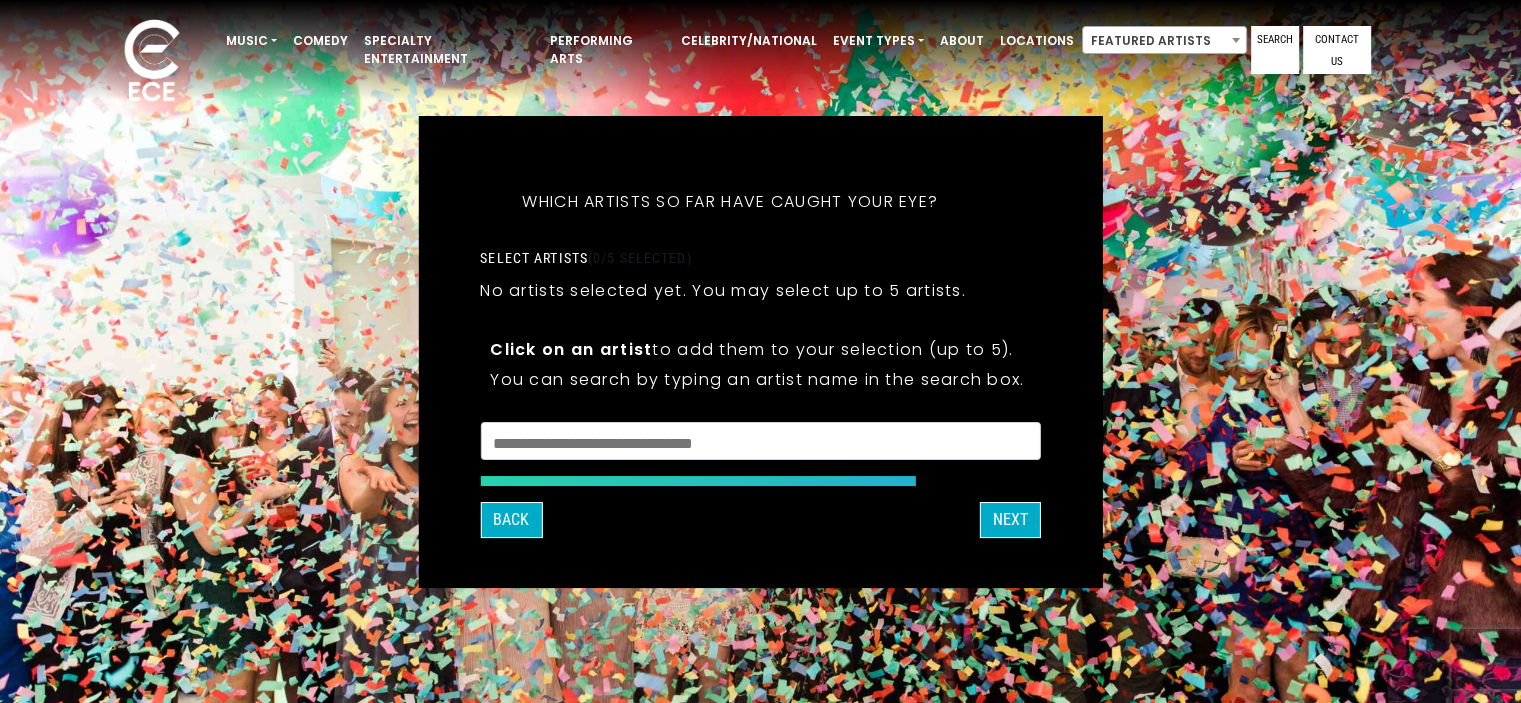 click at bounding box center [760, 444] 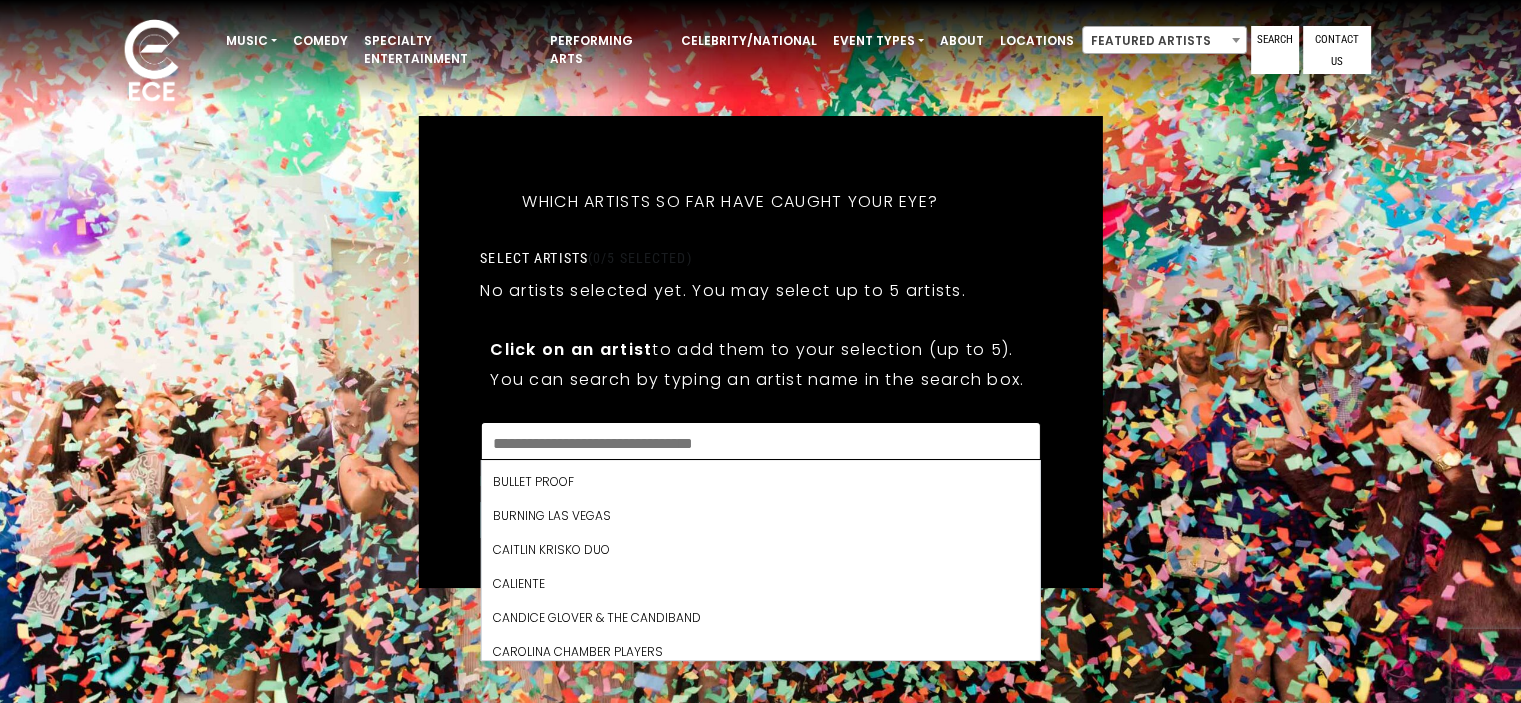 scroll, scrollTop: 3848, scrollLeft: 0, axis: vertical 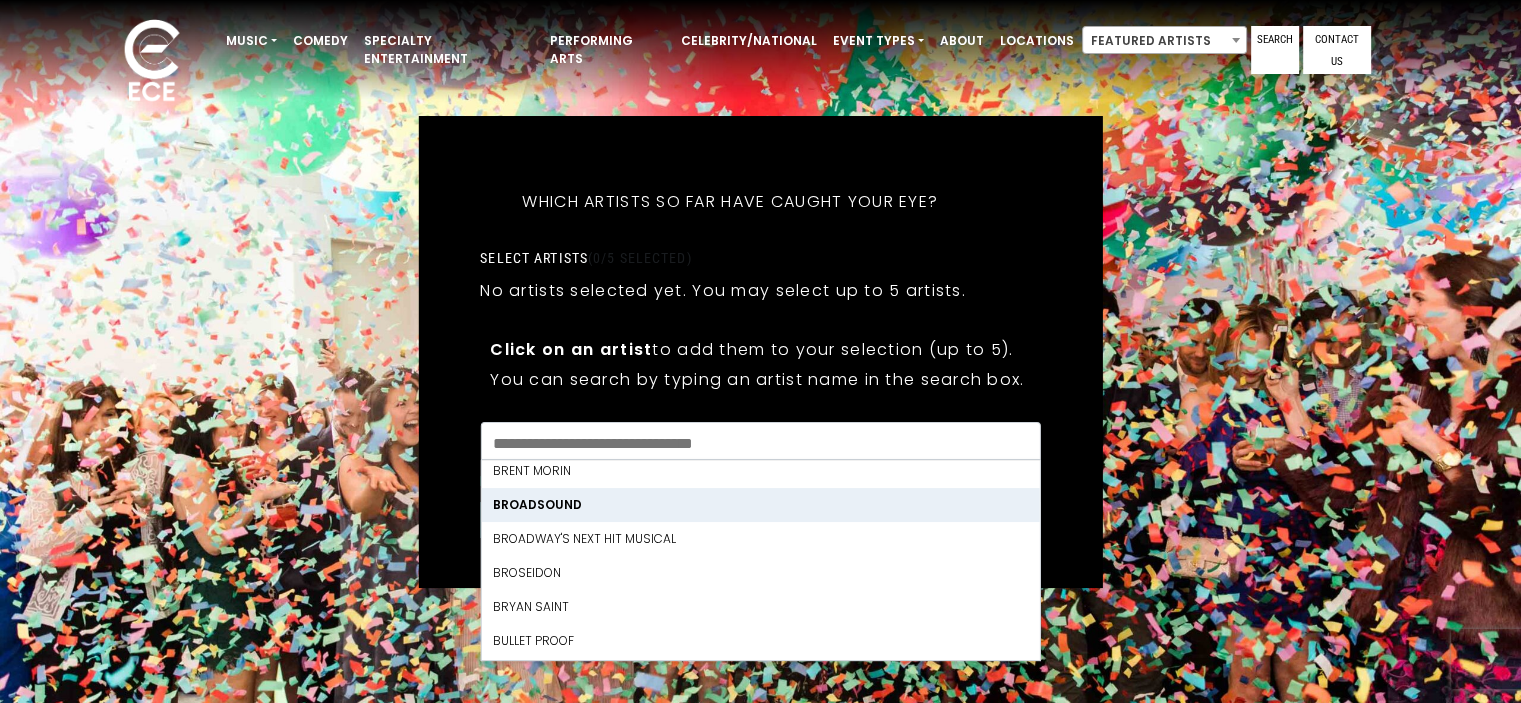 click on "Broadsound" at bounding box center (760, 505) 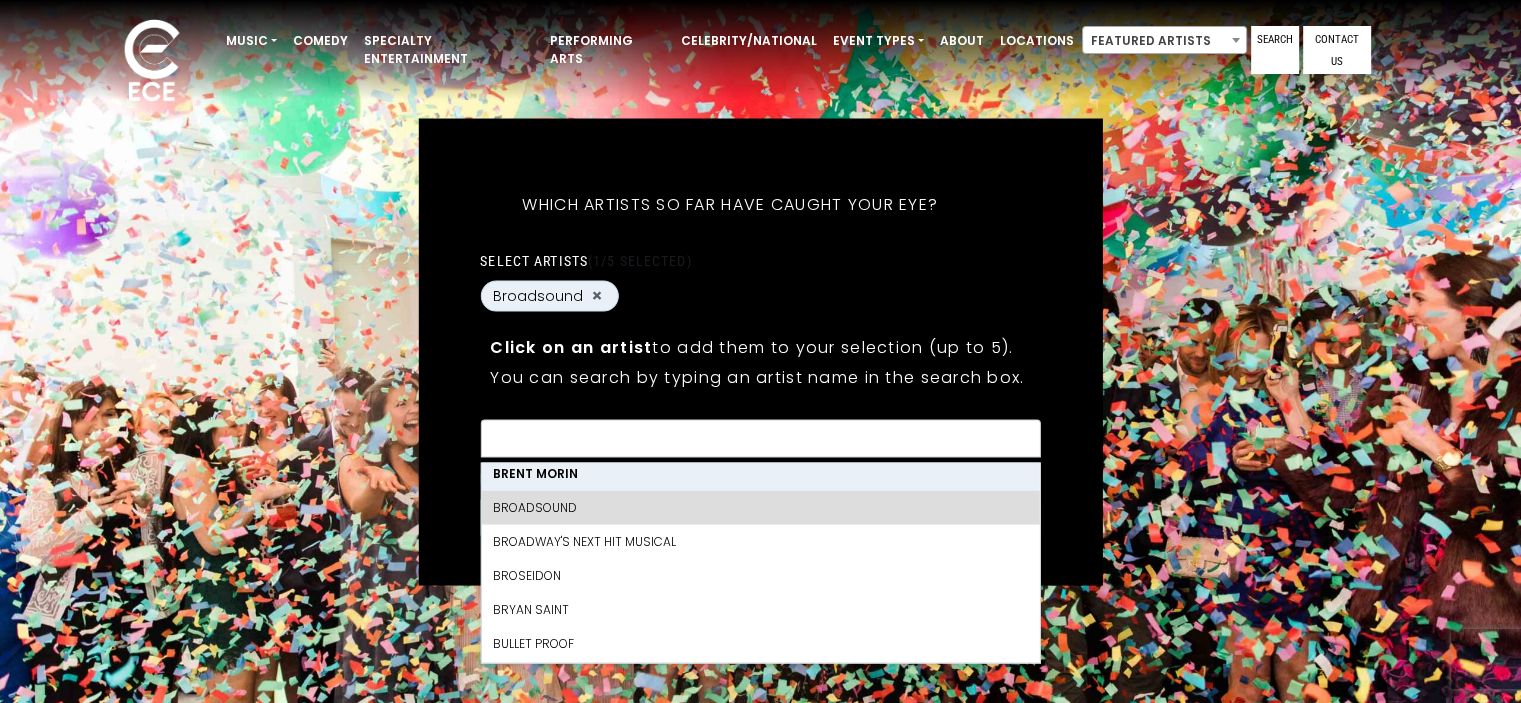 click on "Thanks  [FIRST], ! What's your email and the best number to reach you at?
Great! Now tell us a little about your event.
What kind of event is it?
Let's get some names for the wedding:
*" at bounding box center (760, 351) 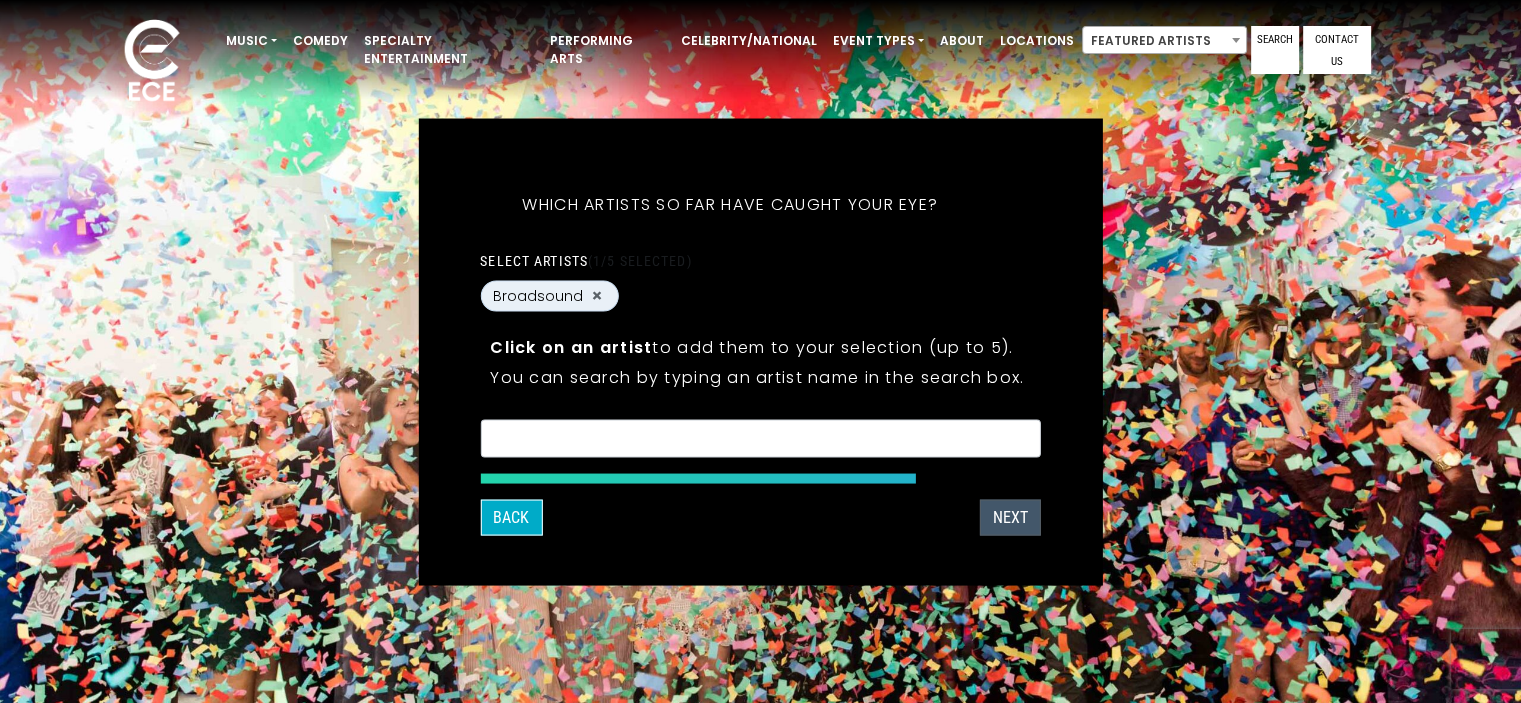 click on "NEXT" at bounding box center (1010, 517) 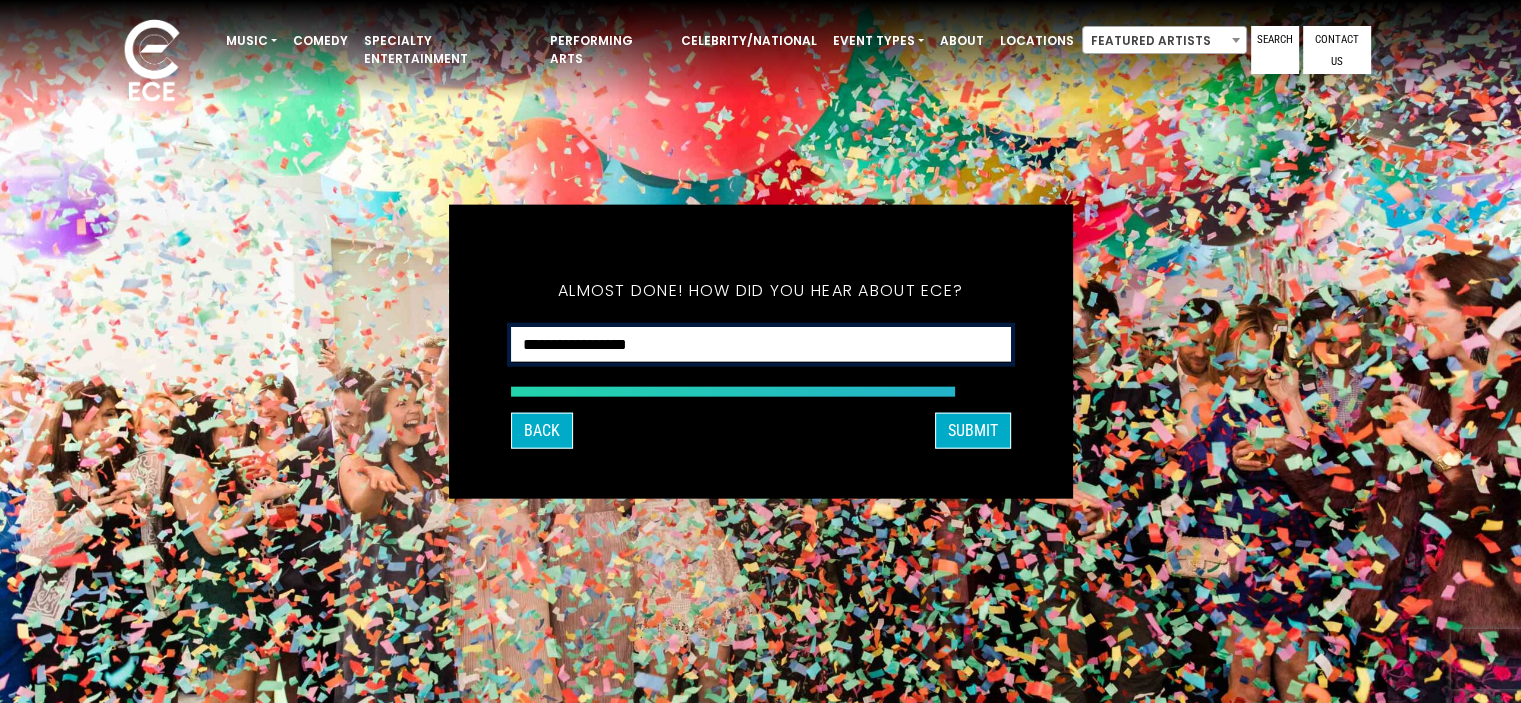click on "**********" at bounding box center [761, 344] 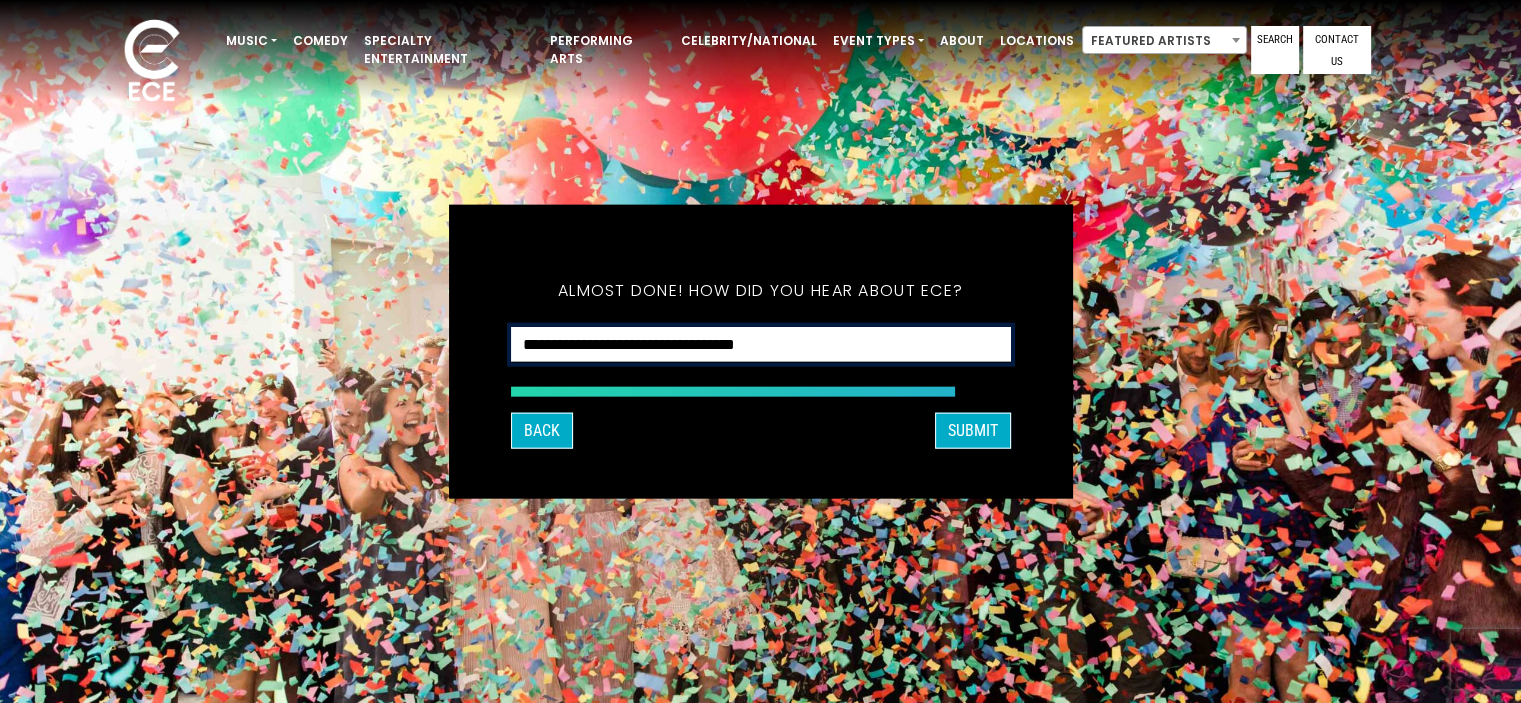 click on "**********" at bounding box center [761, 344] 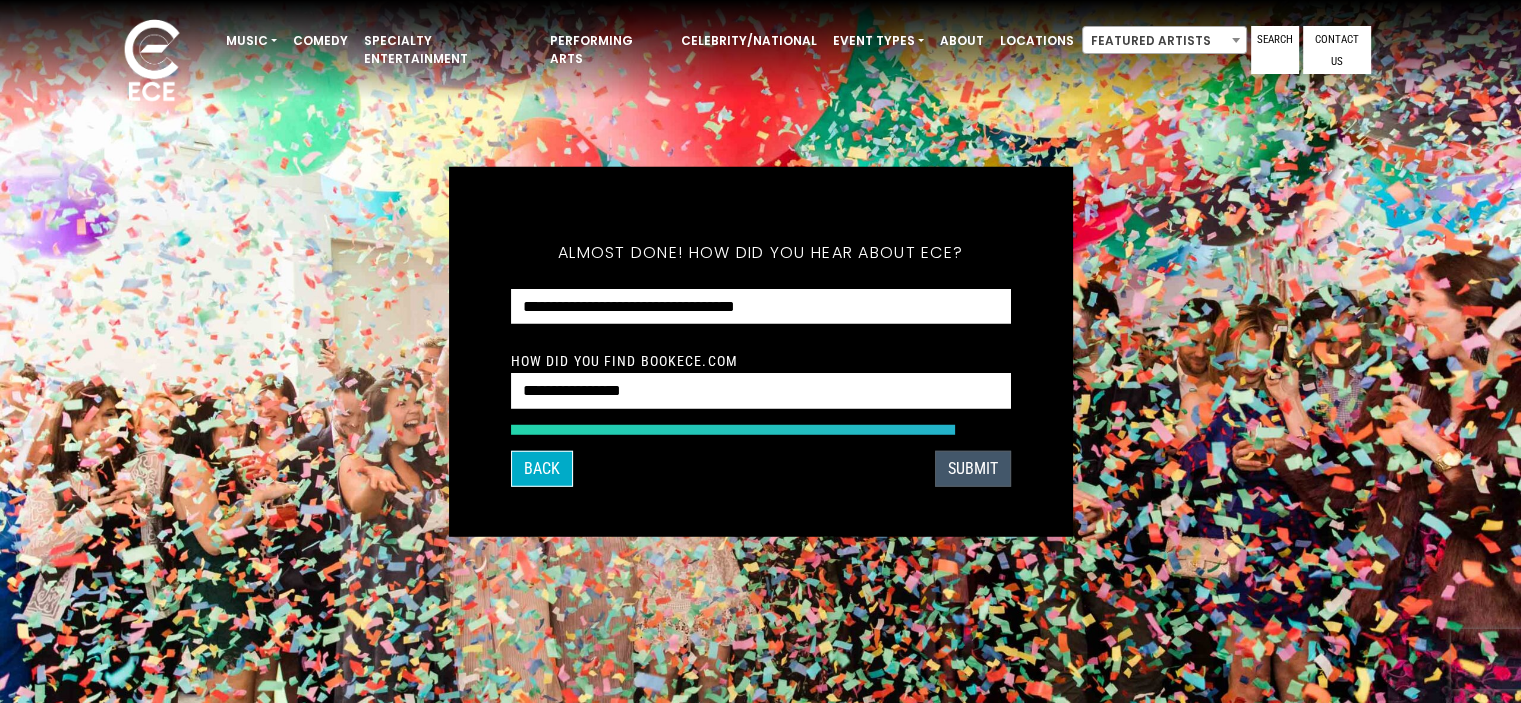 click on "SUBMIT" at bounding box center (973, 469) 